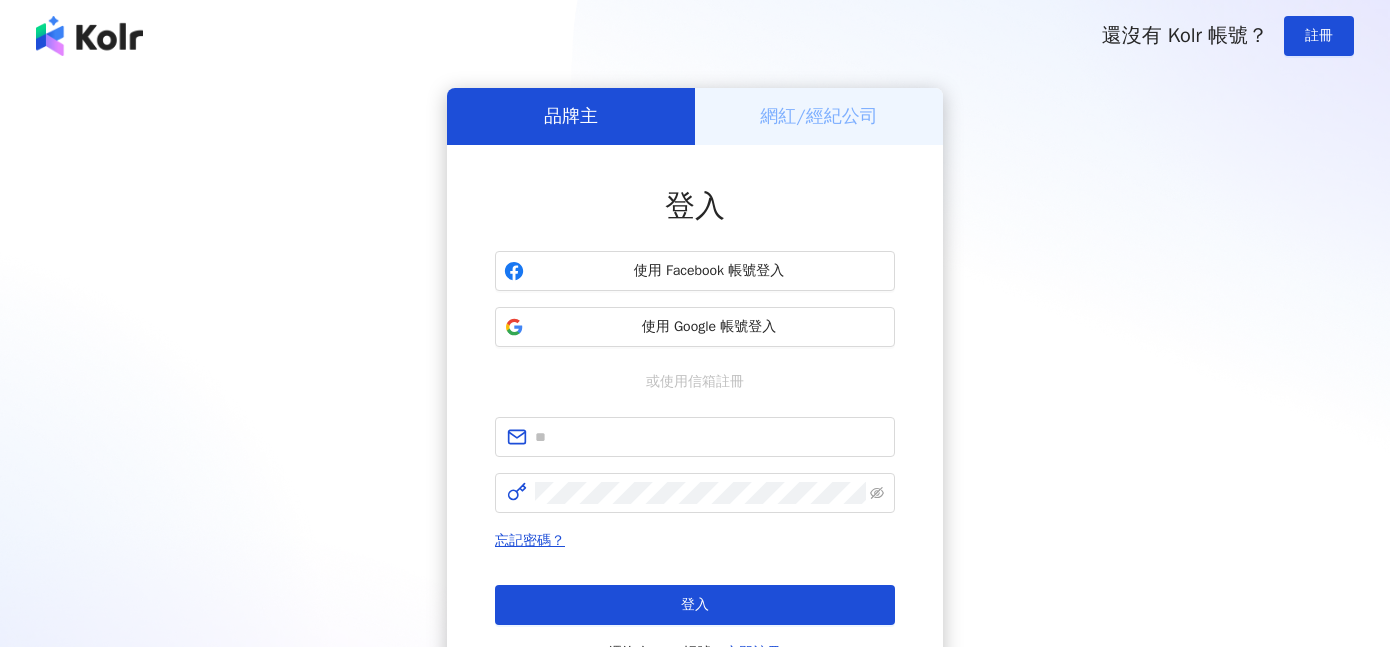 scroll, scrollTop: 0, scrollLeft: 0, axis: both 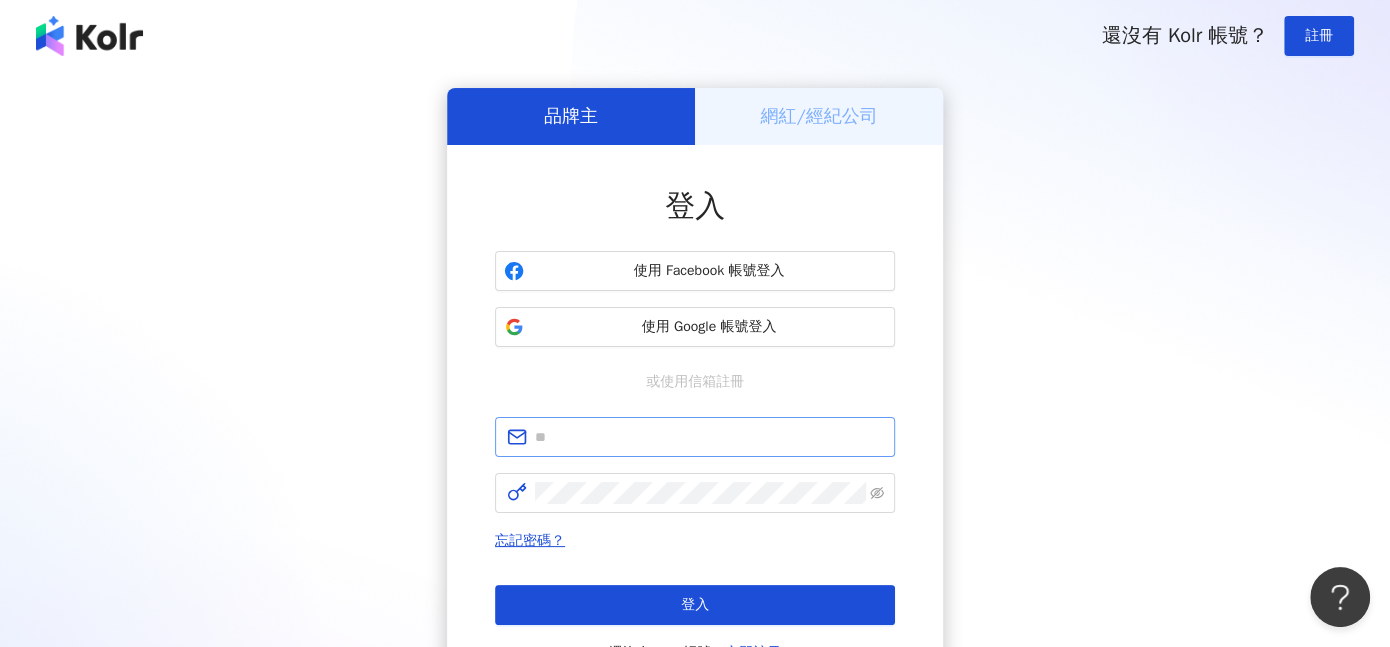 click at bounding box center (695, 437) 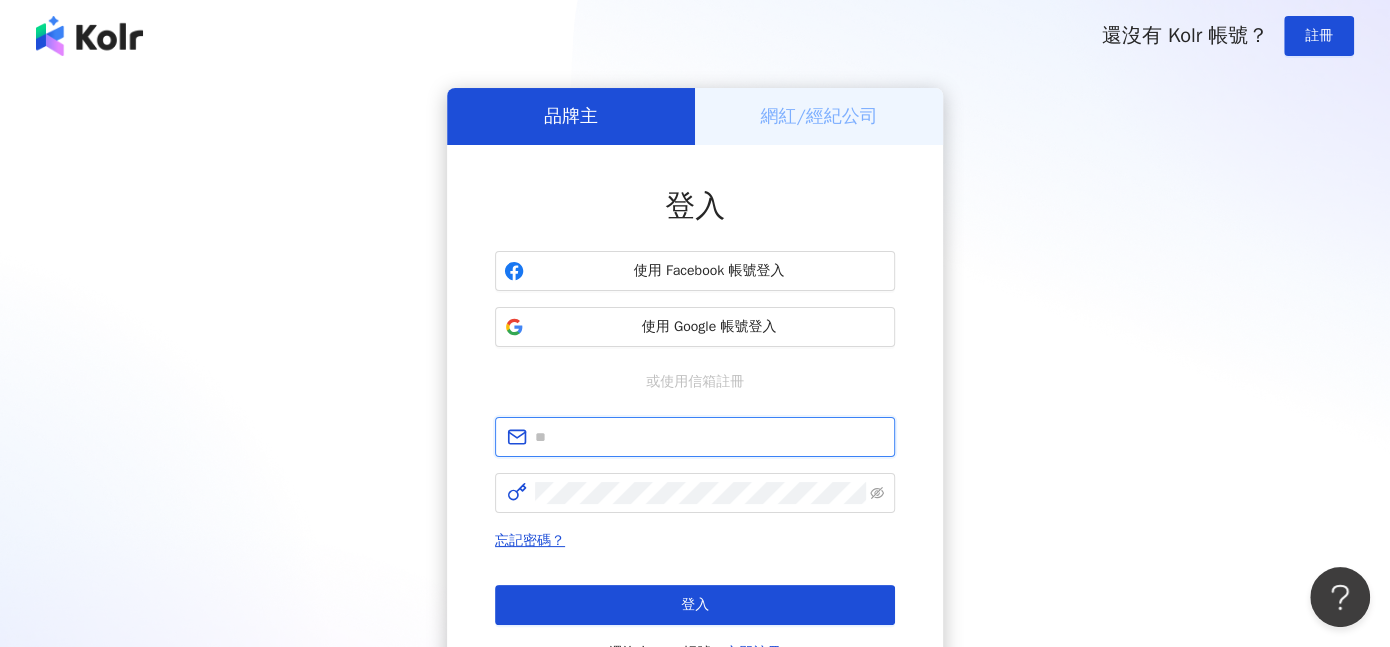 click at bounding box center (709, 437) 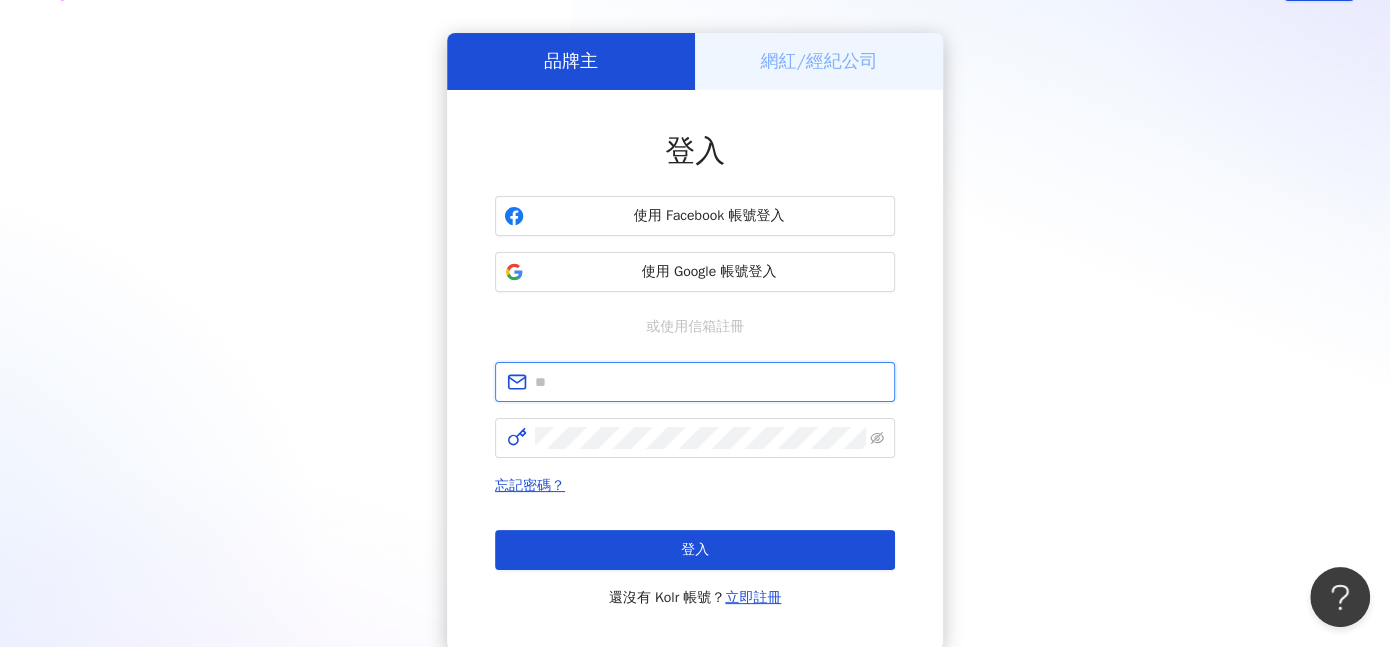 scroll, scrollTop: 100, scrollLeft: 0, axis: vertical 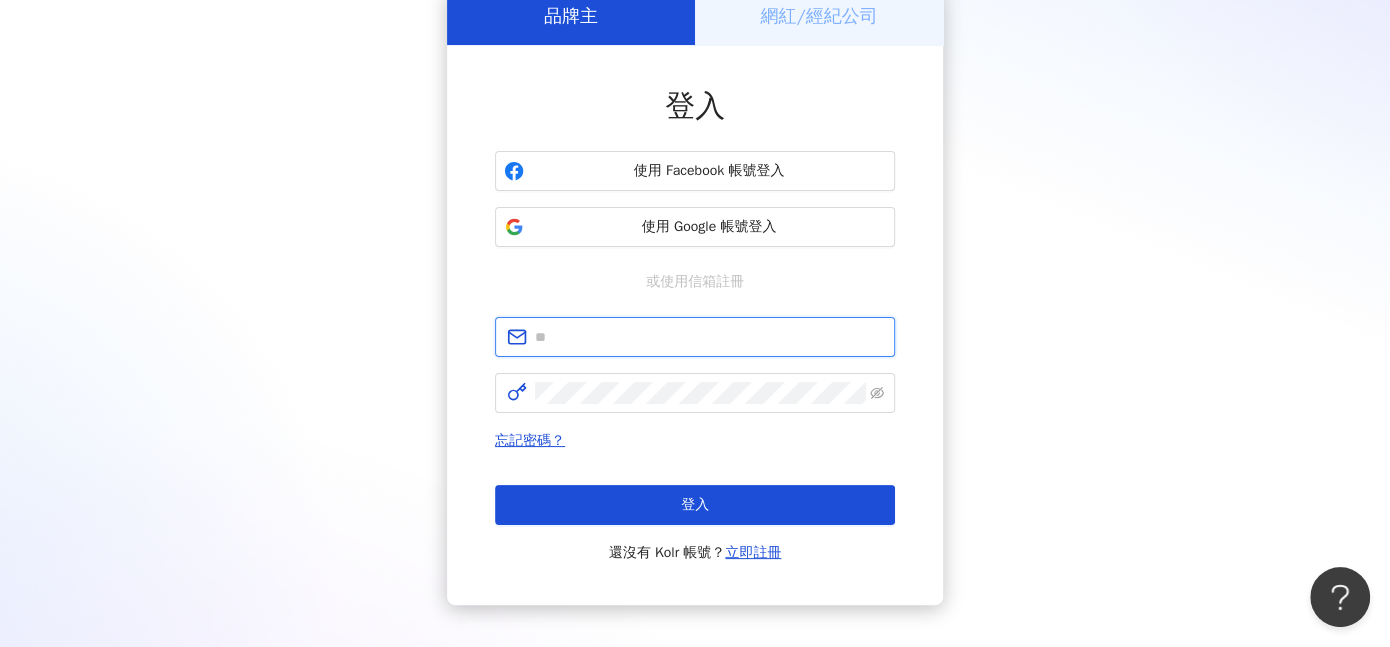 paste on "**********" 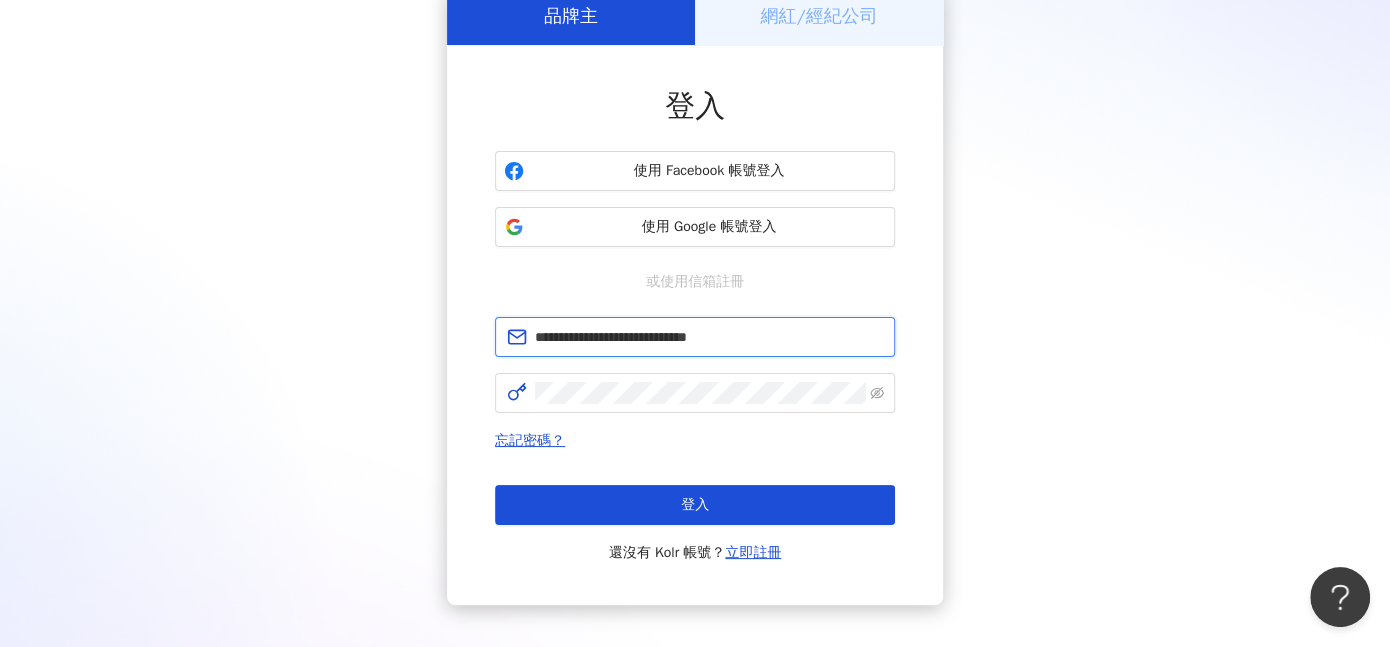 type on "**********" 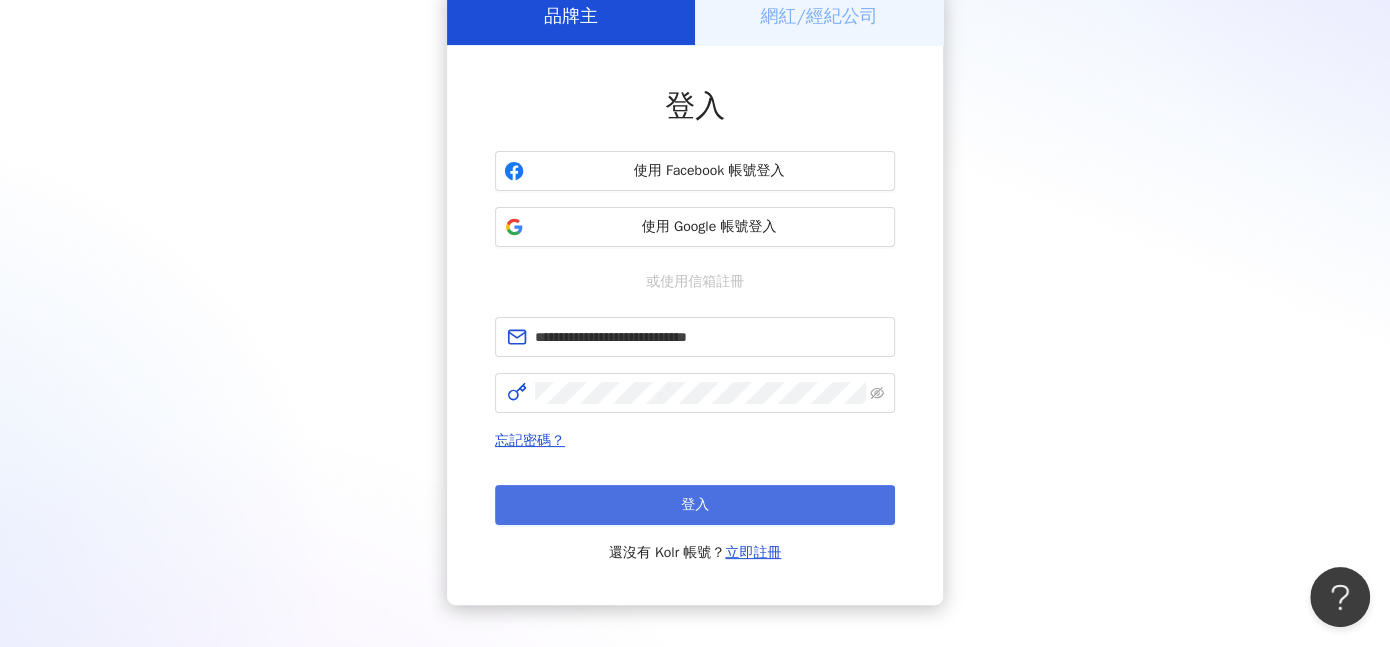 click on "登入" at bounding box center (695, 505) 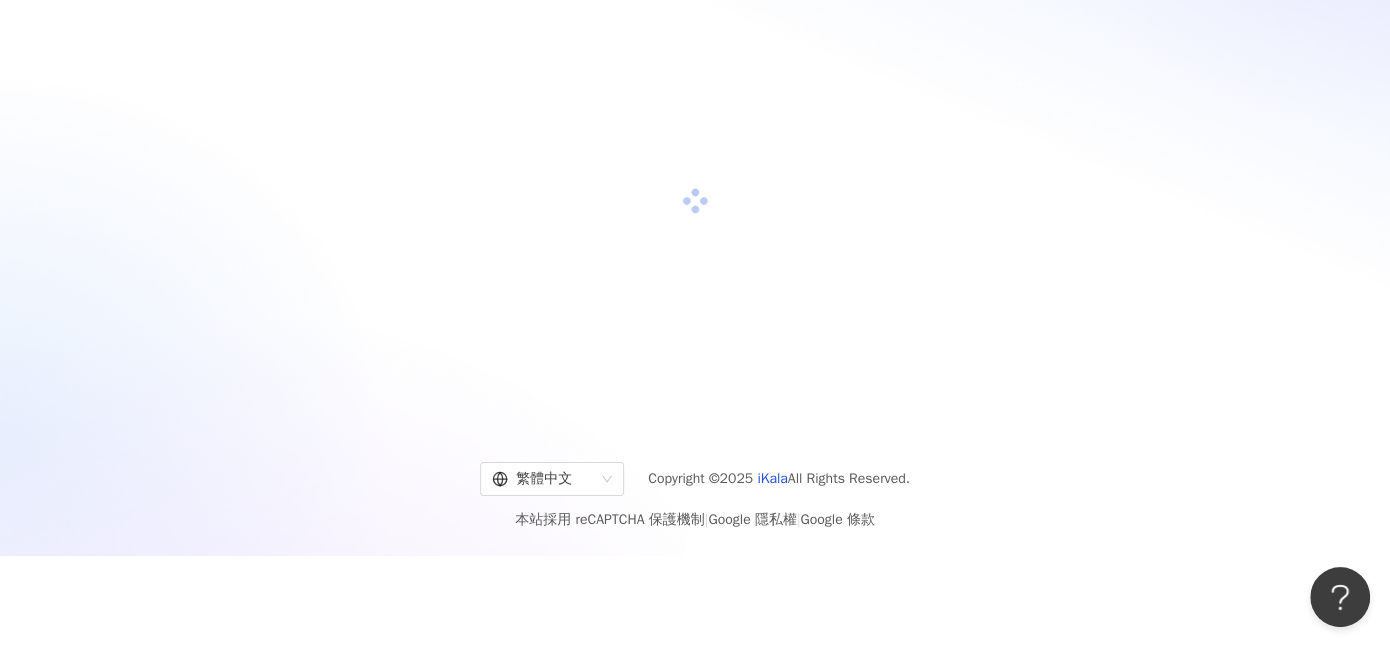 scroll, scrollTop: 100, scrollLeft: 0, axis: vertical 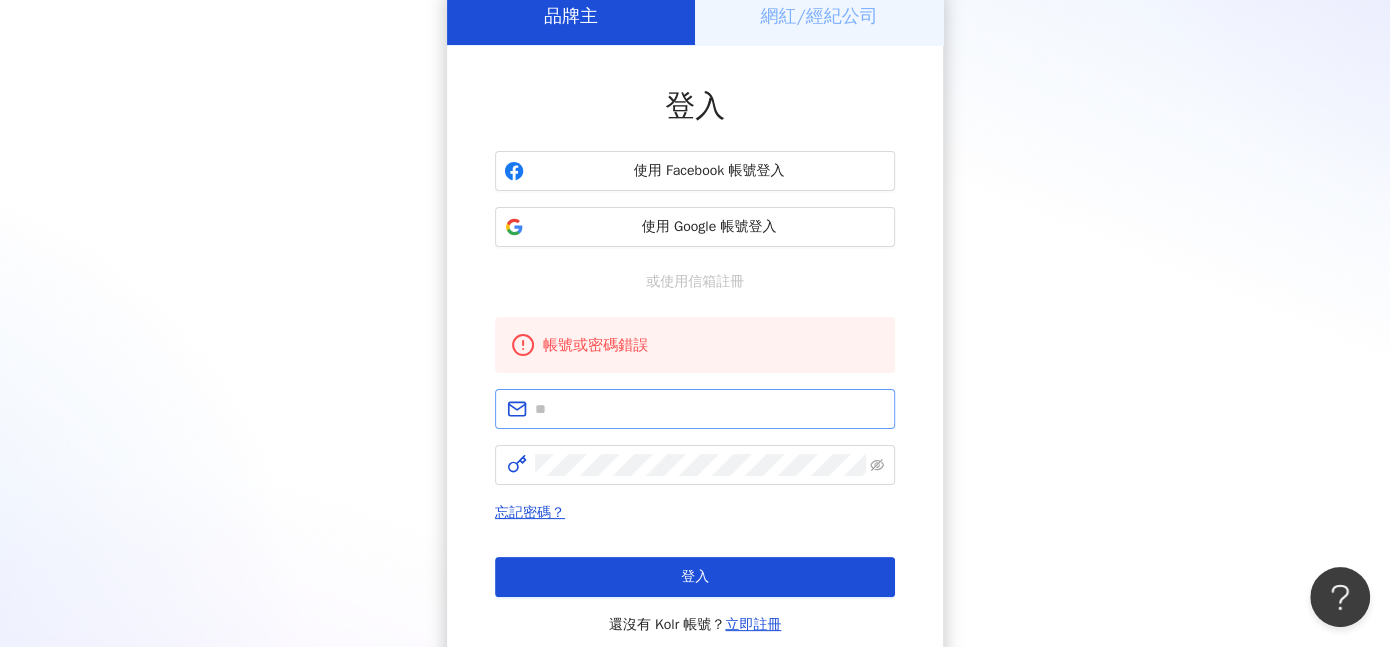click at bounding box center (695, 409) 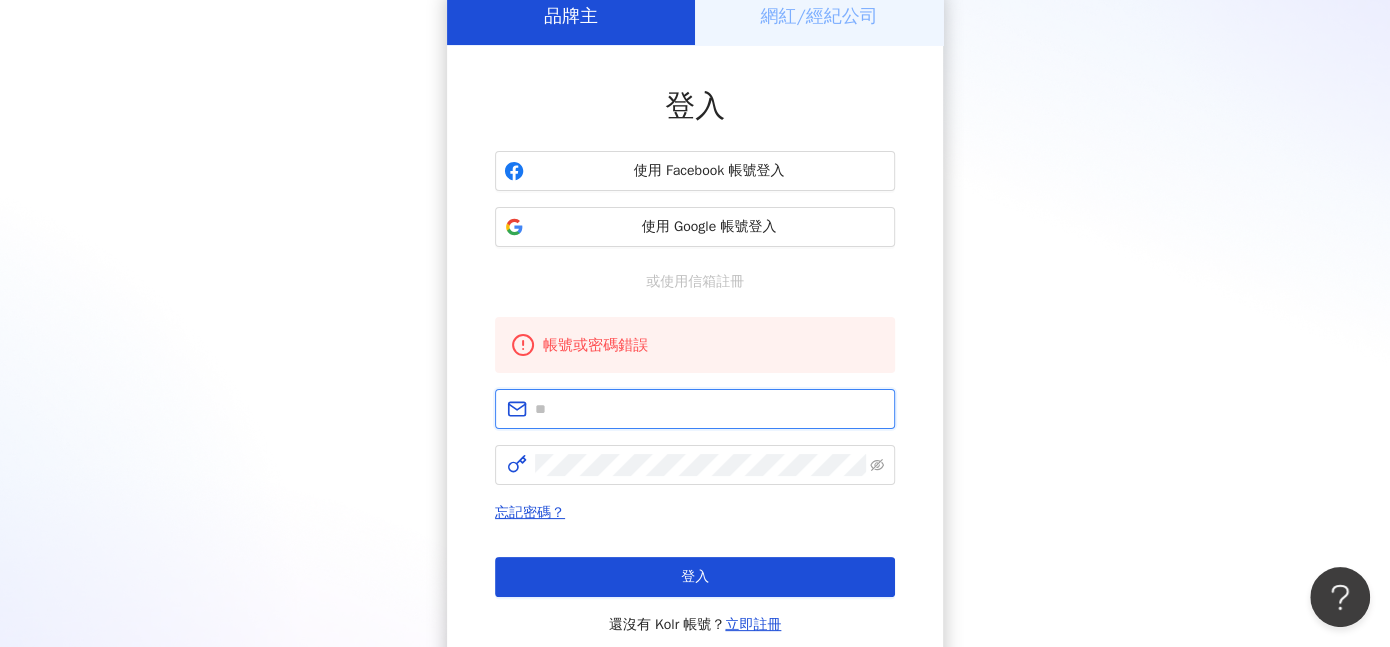 click at bounding box center [709, 409] 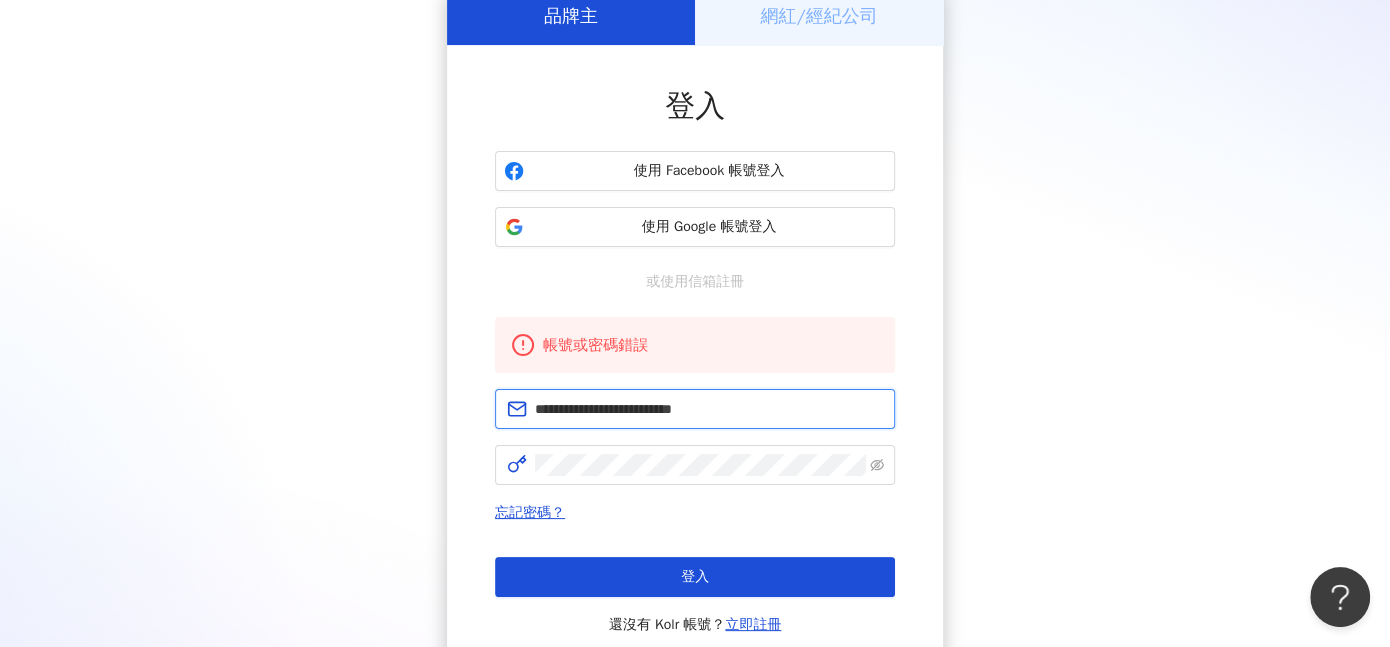 type on "**********" 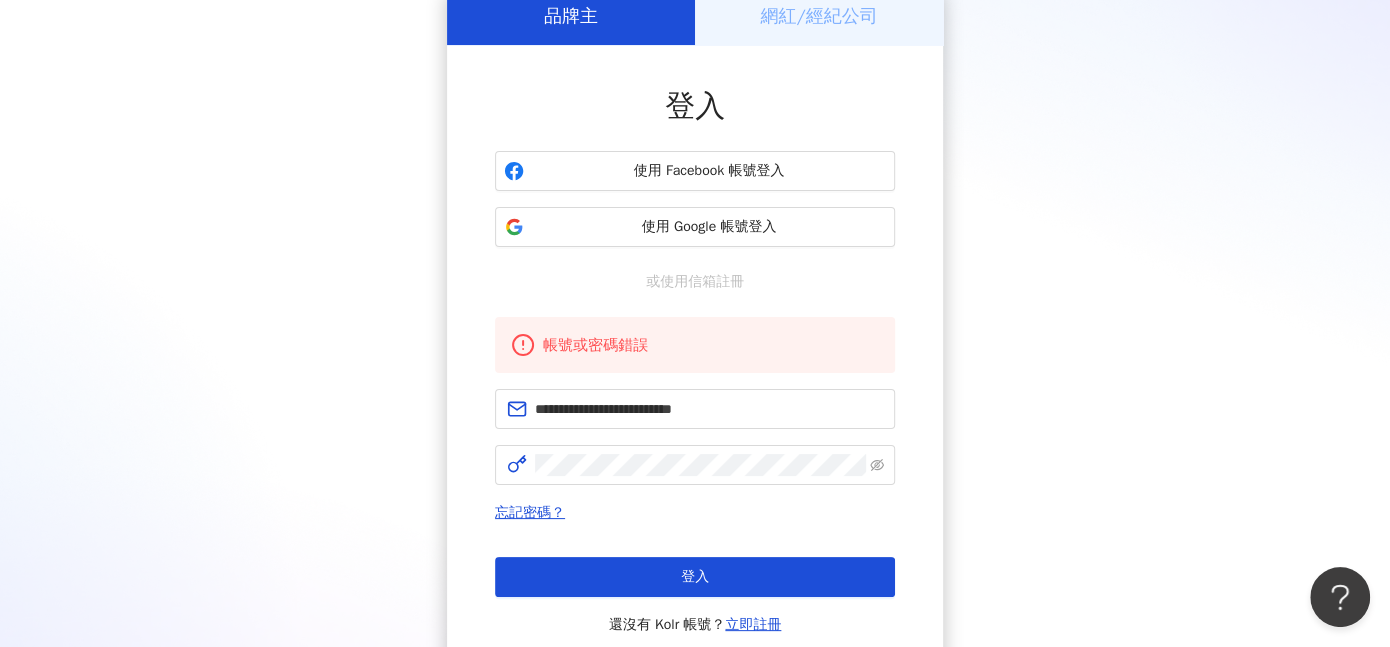 click on "**********" at bounding box center (695, 332) 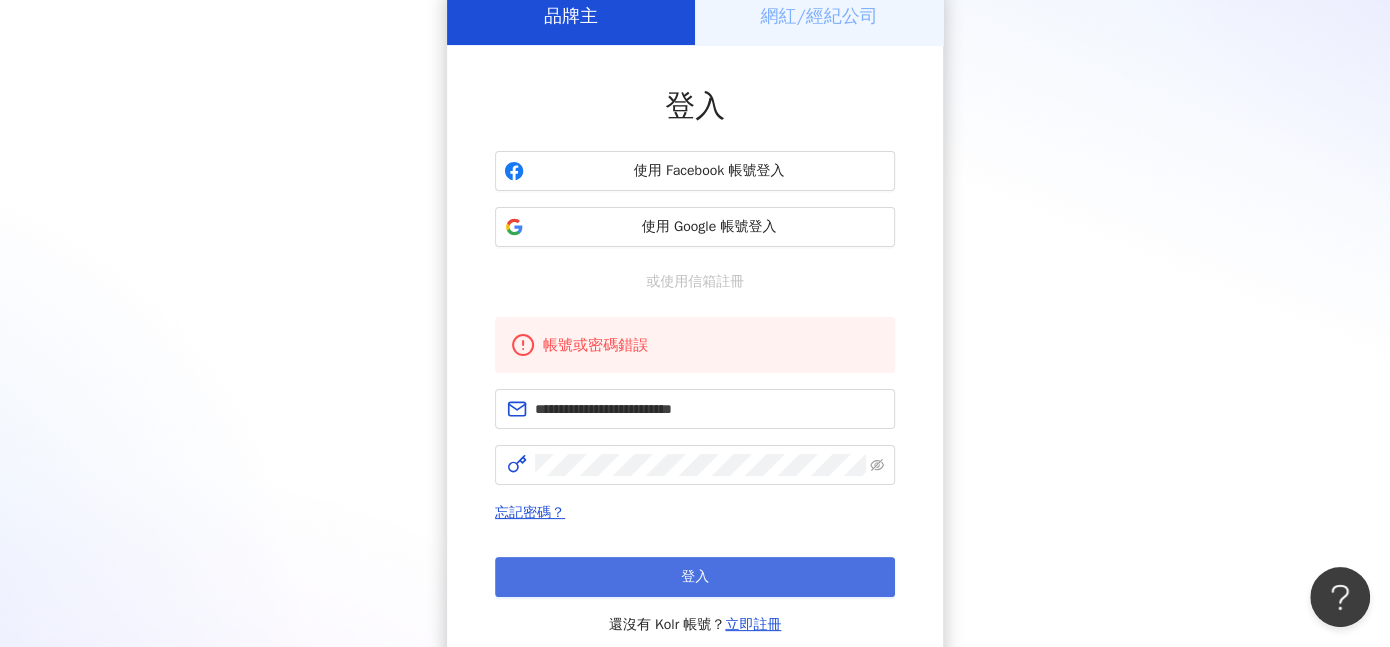 click on "登入" at bounding box center (695, 577) 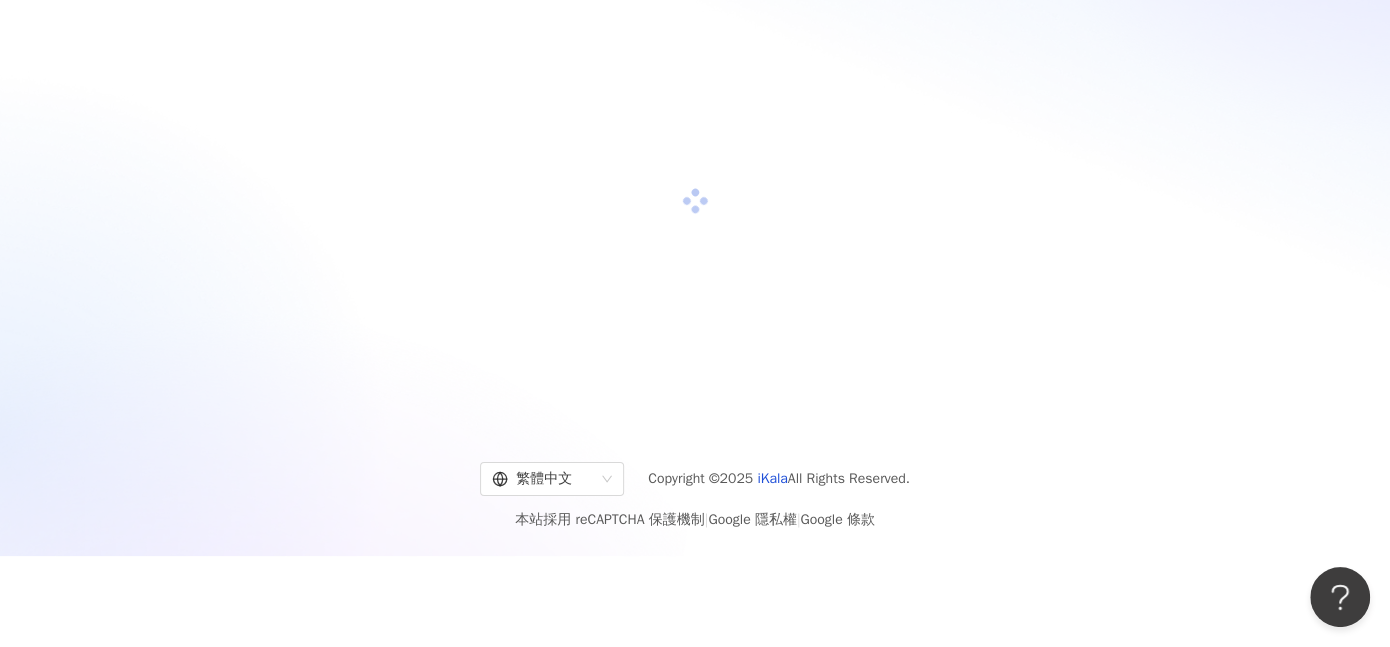 scroll, scrollTop: 0, scrollLeft: 0, axis: both 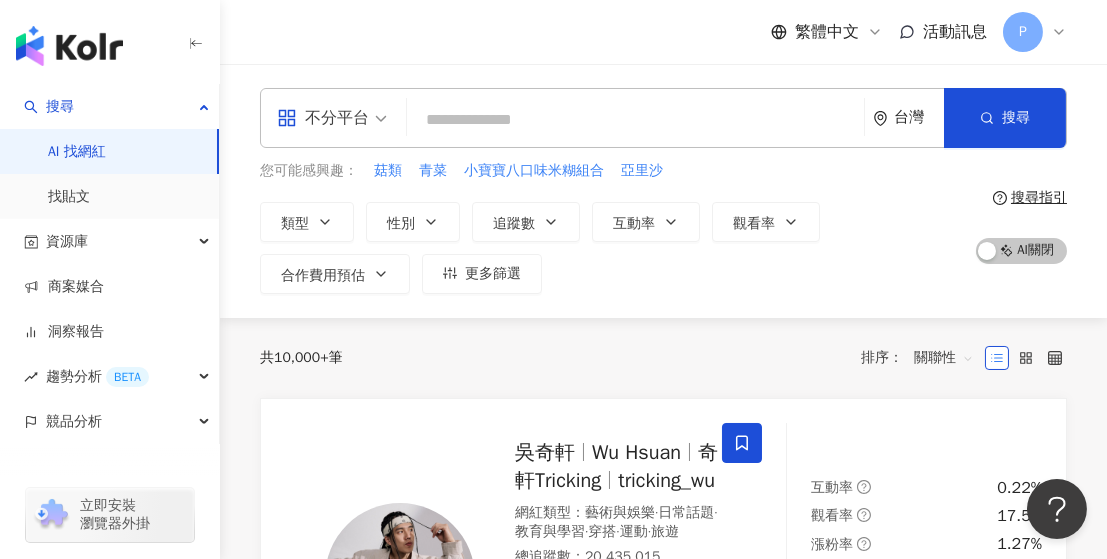 click at bounding box center [635, 120] 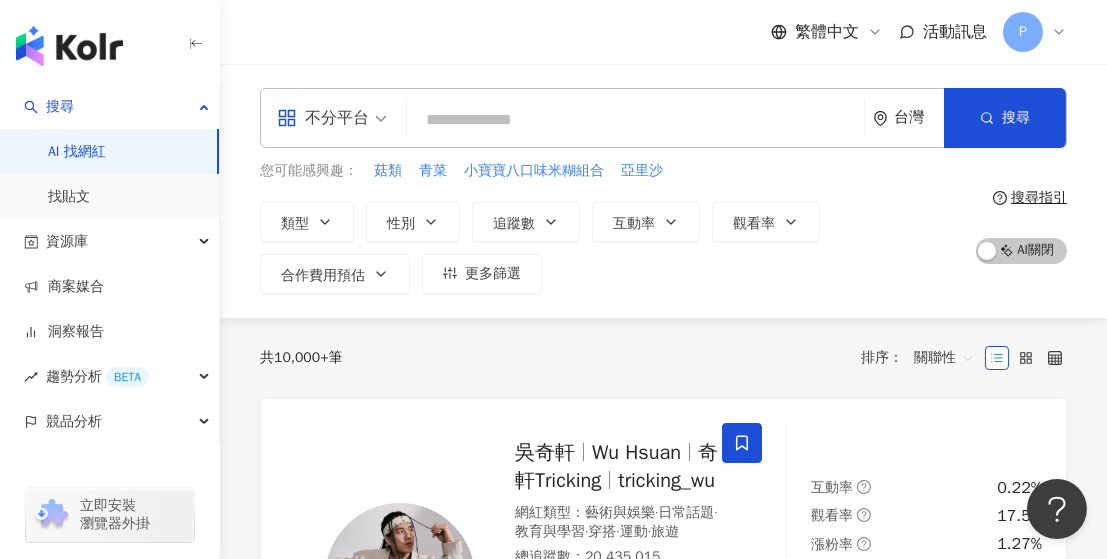 type on "*" 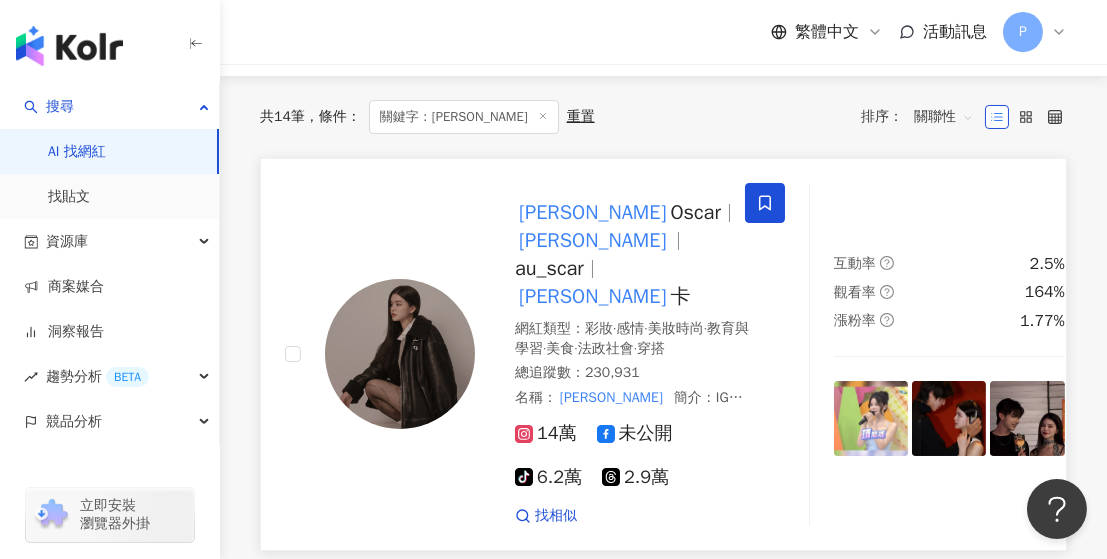 scroll, scrollTop: 200, scrollLeft: 0, axis: vertical 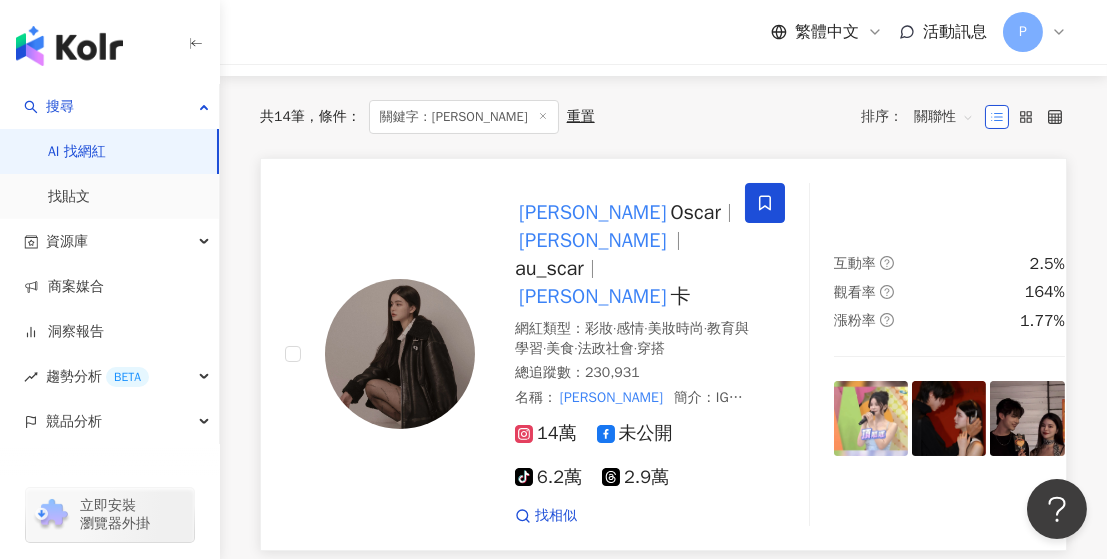 click on "Oscar" at bounding box center [695, 212] 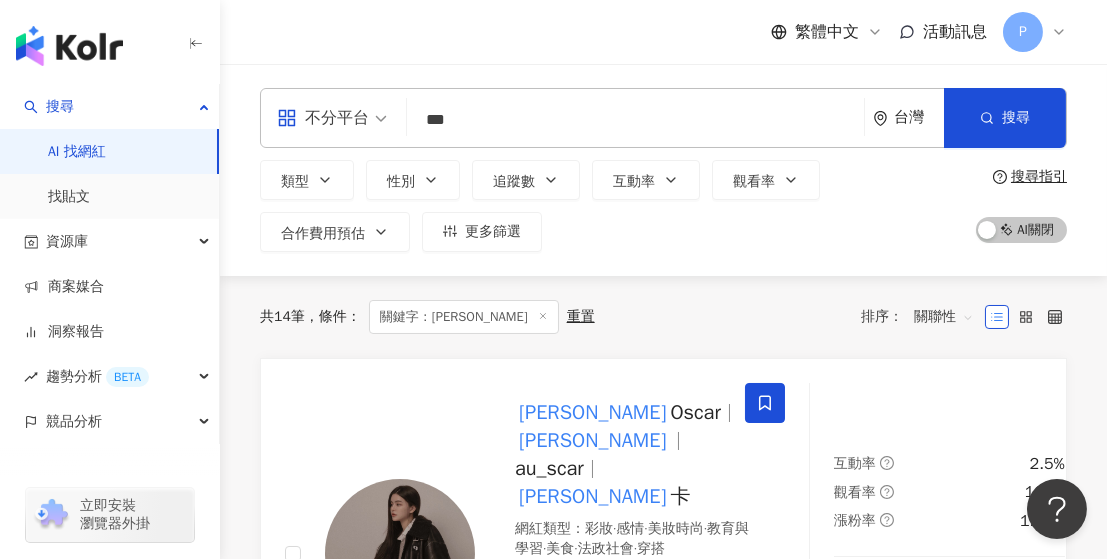 scroll, scrollTop: 0, scrollLeft: 0, axis: both 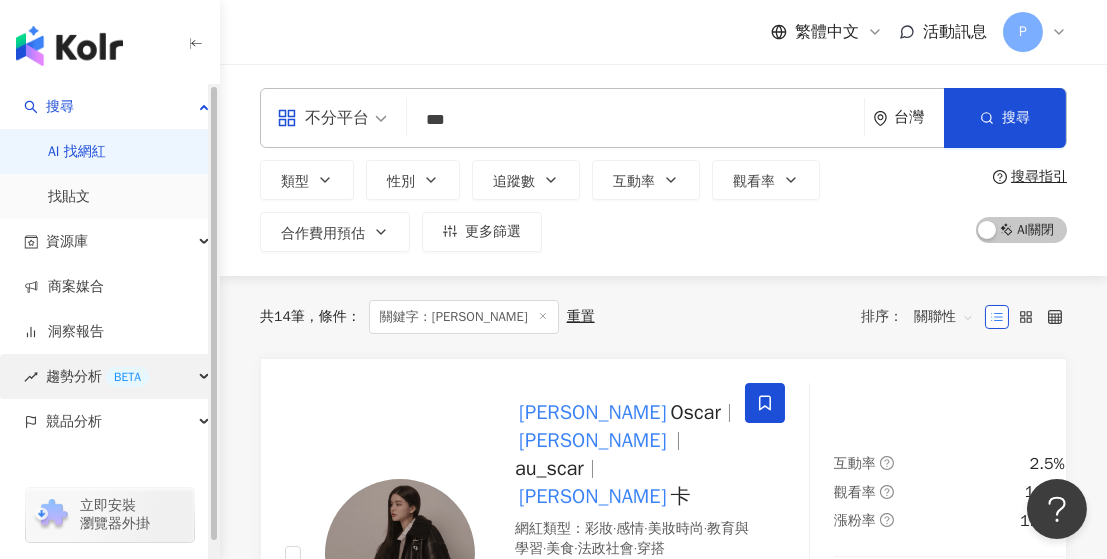 click on "趨勢分析 BETA" at bounding box center [109, 376] 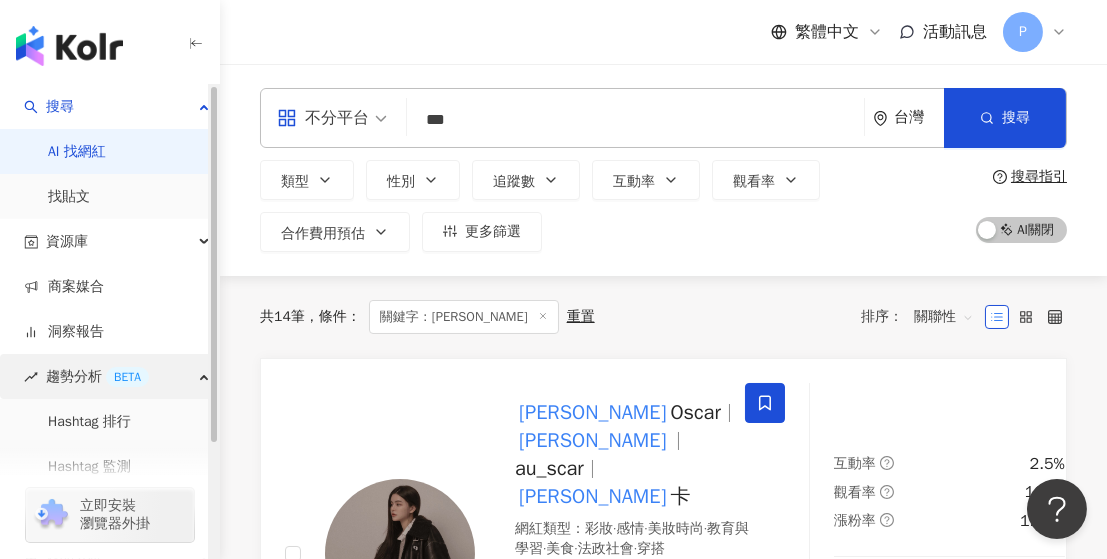 click on "趨勢分析 BETA" at bounding box center [109, 376] 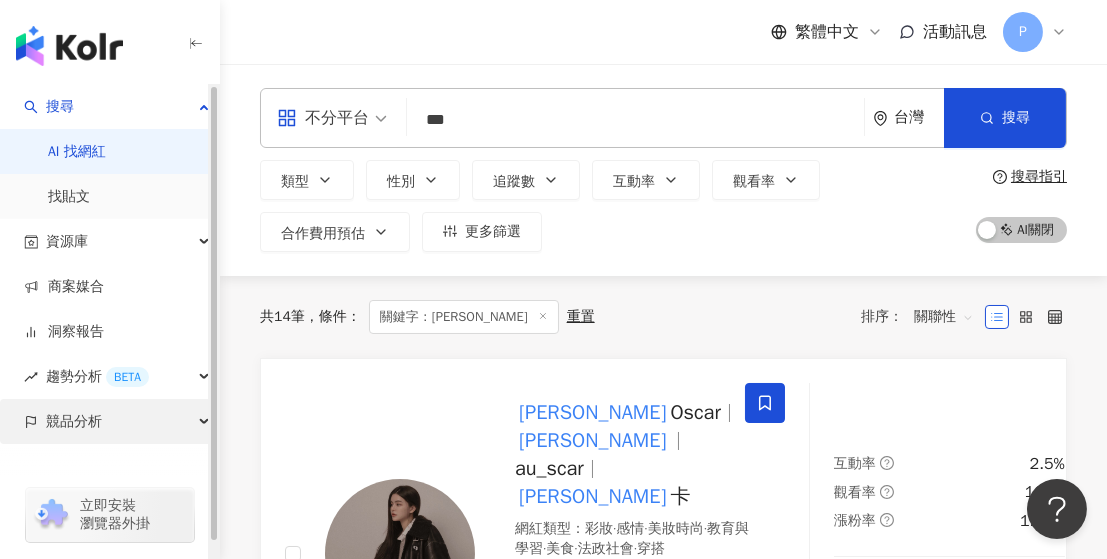 click on "競品分析" at bounding box center (109, 421) 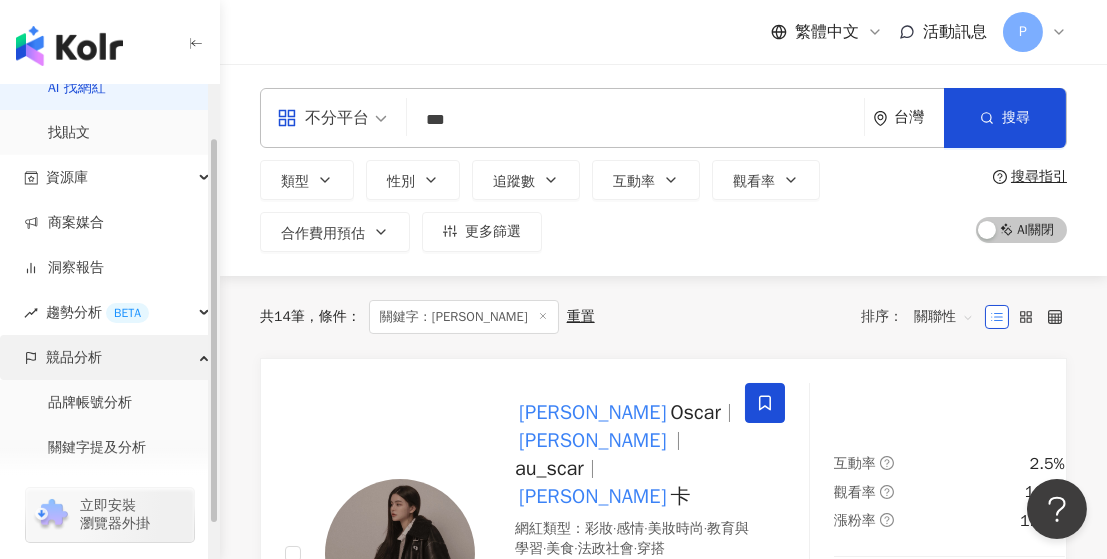 scroll, scrollTop: 106, scrollLeft: 0, axis: vertical 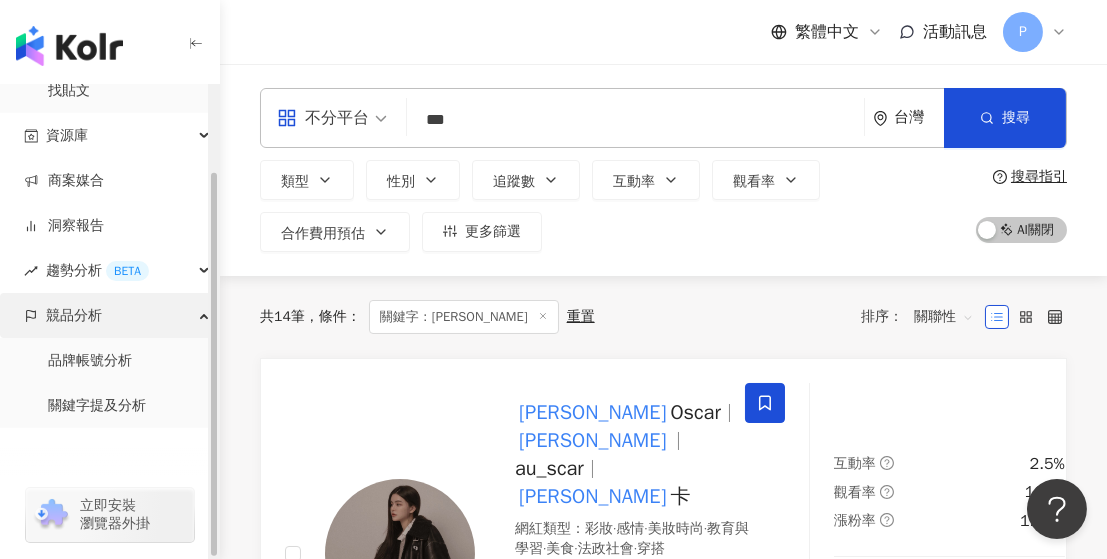 click on "競品分析" at bounding box center [109, 315] 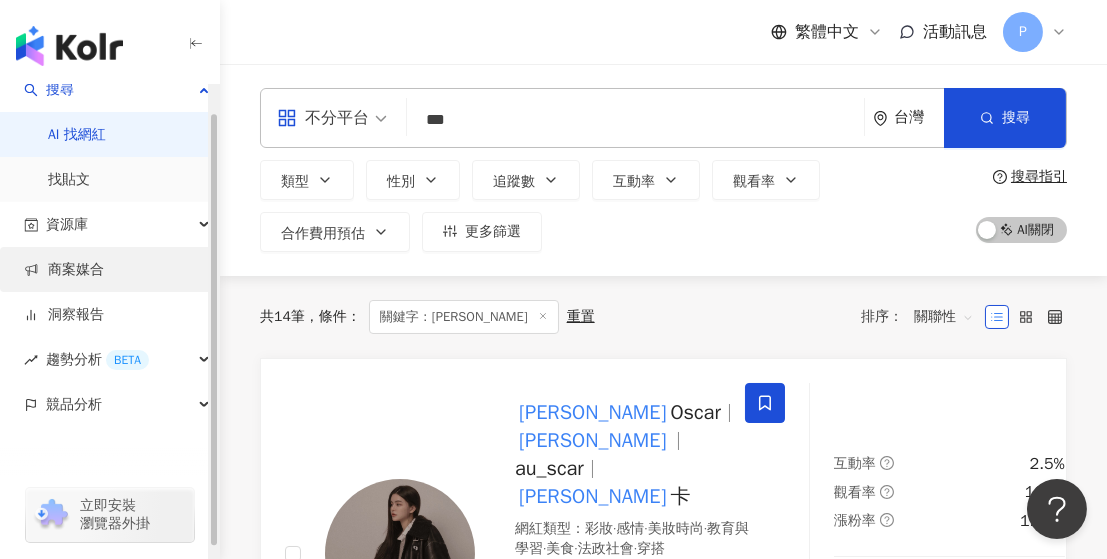 scroll, scrollTop: 16, scrollLeft: 0, axis: vertical 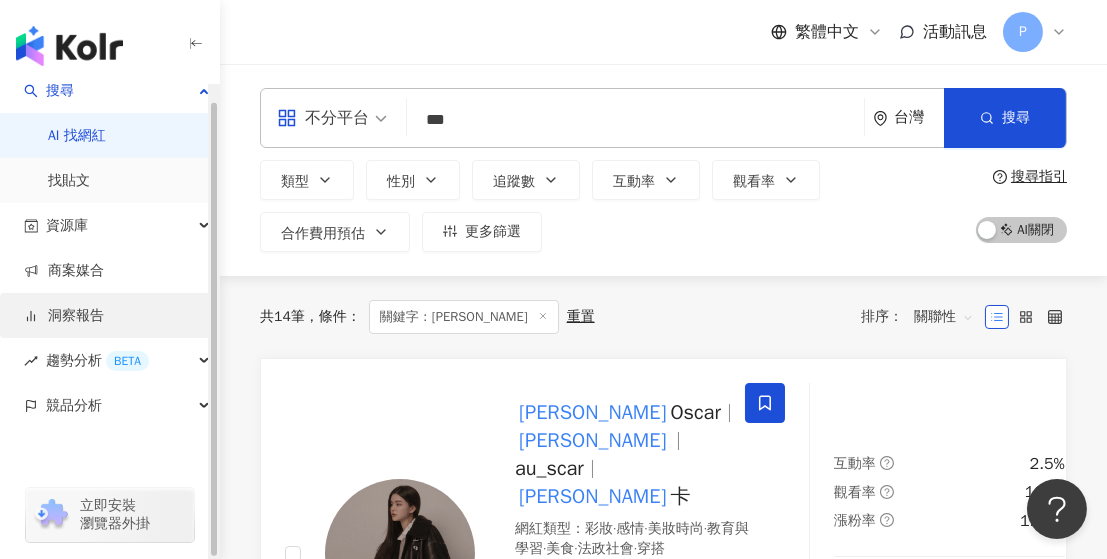 click on "洞察報告" at bounding box center [64, 316] 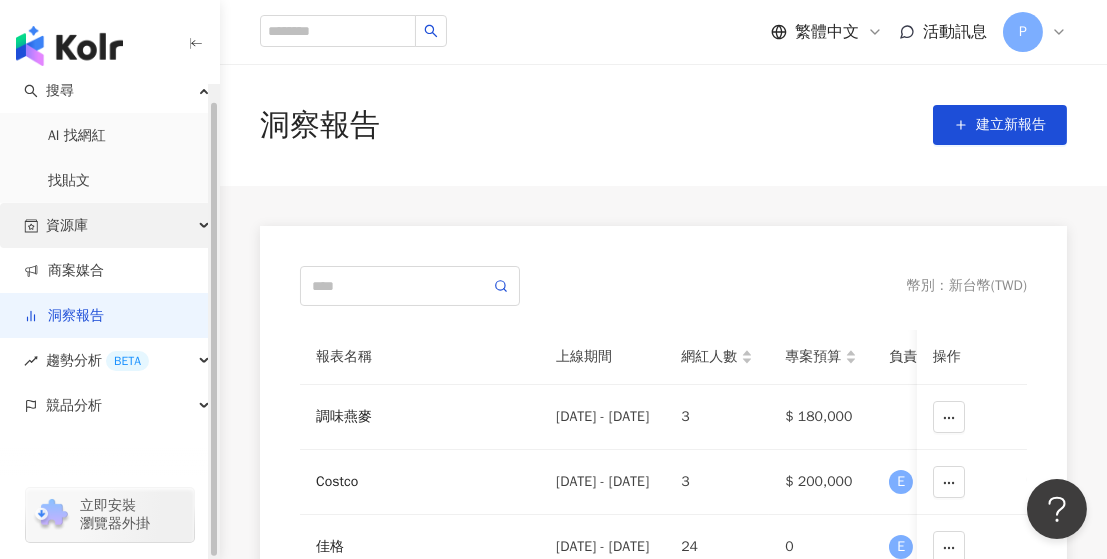 click on "資源庫" at bounding box center (109, 225) 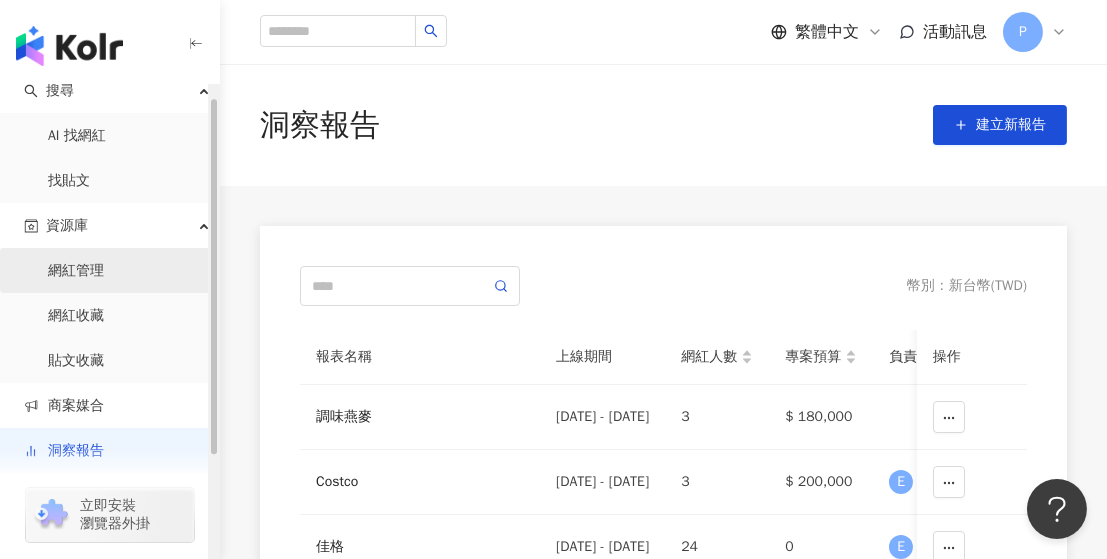 click on "網紅管理" at bounding box center (76, 271) 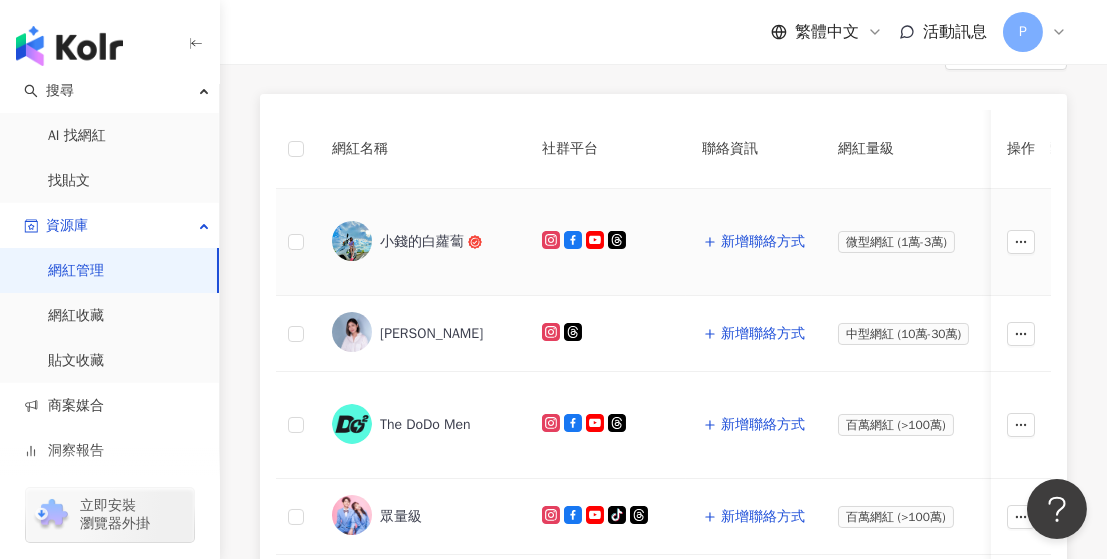 scroll, scrollTop: 300, scrollLeft: 0, axis: vertical 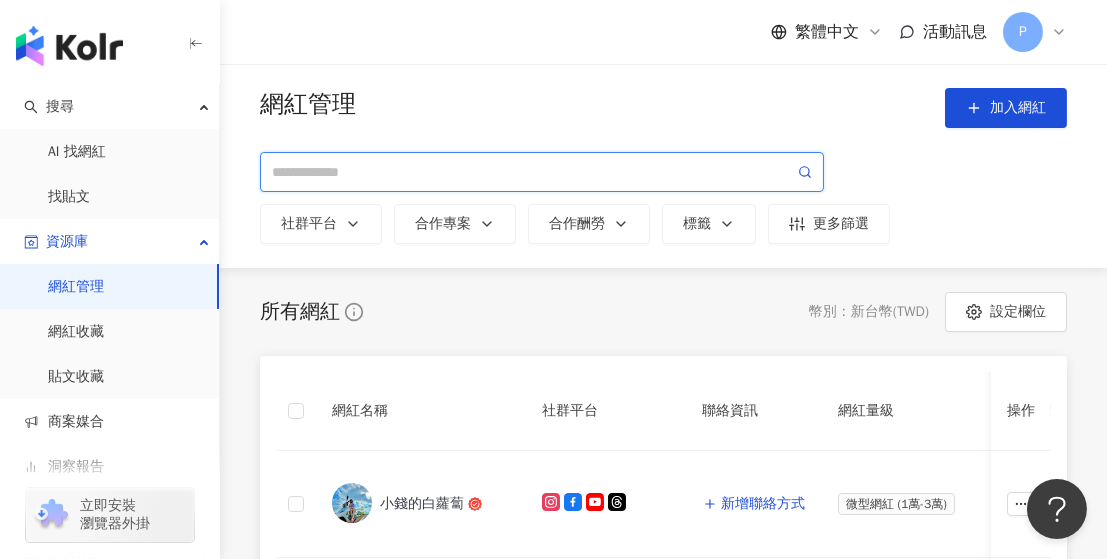 click at bounding box center (533, 172) 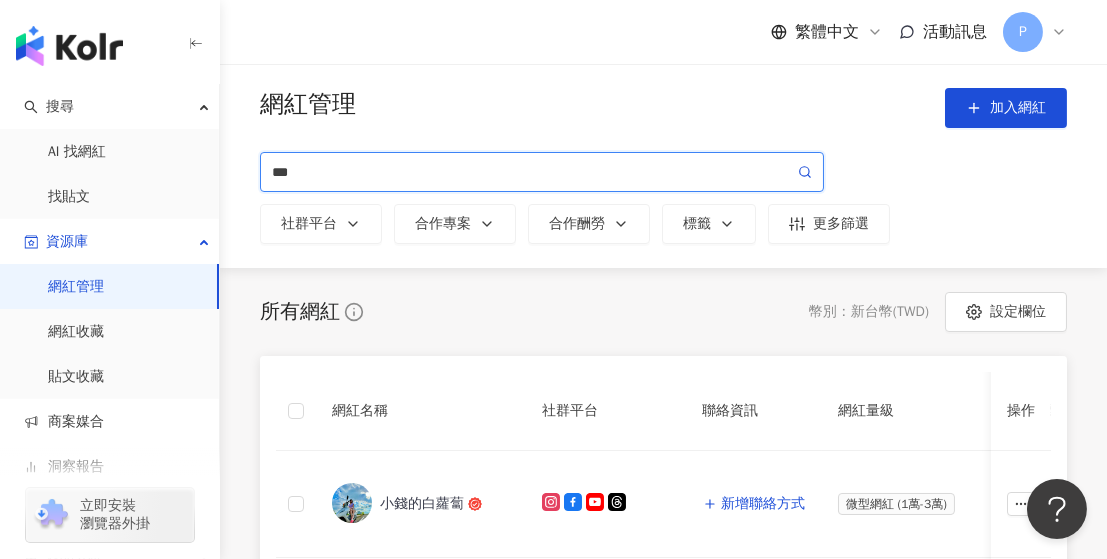 type on "***" 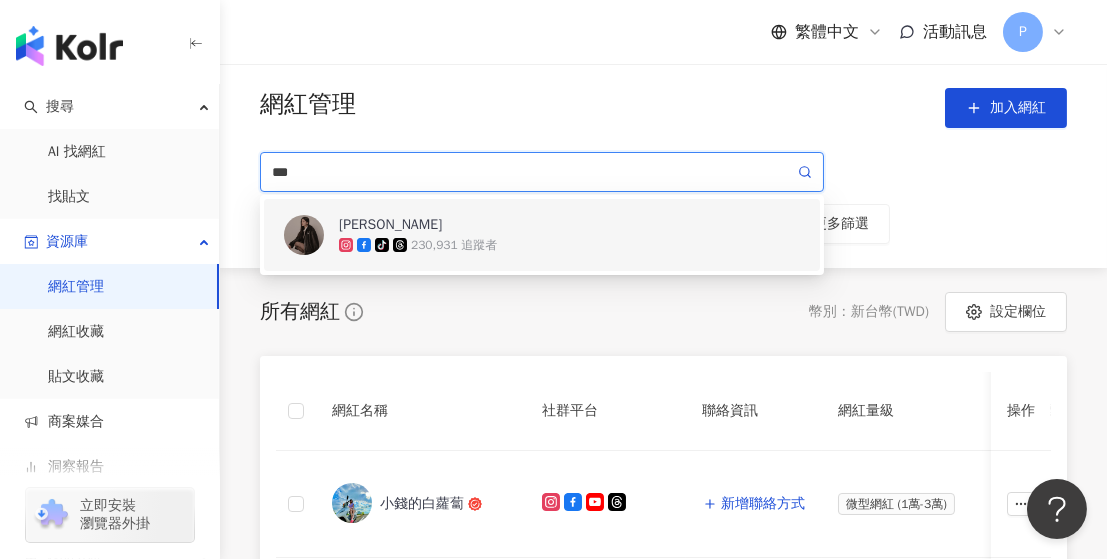 click on "歐斯卡Oscar tiktok-icon 230,931   追蹤者" at bounding box center (569, 235) 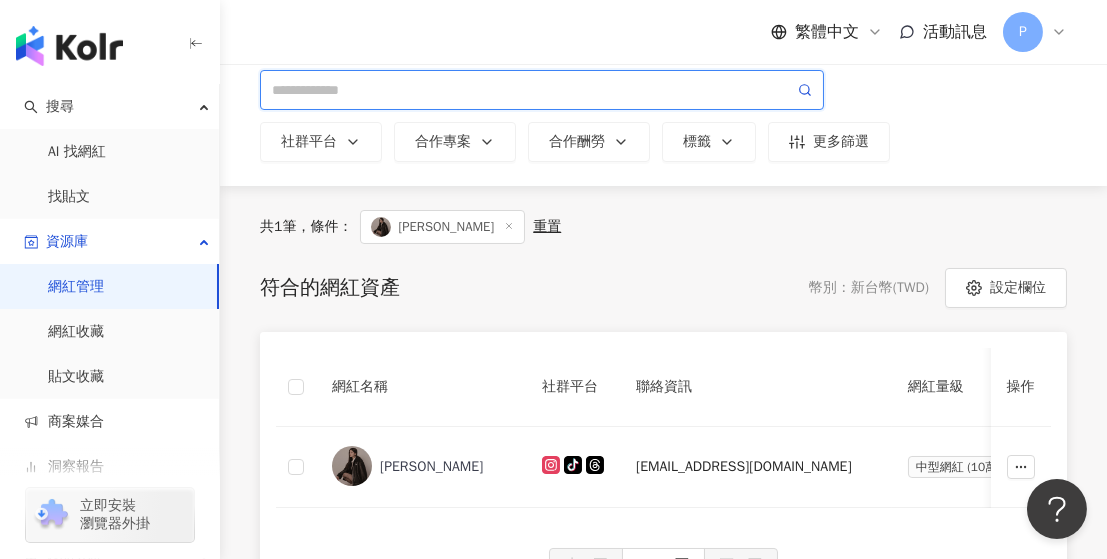 scroll, scrollTop: 200, scrollLeft: 0, axis: vertical 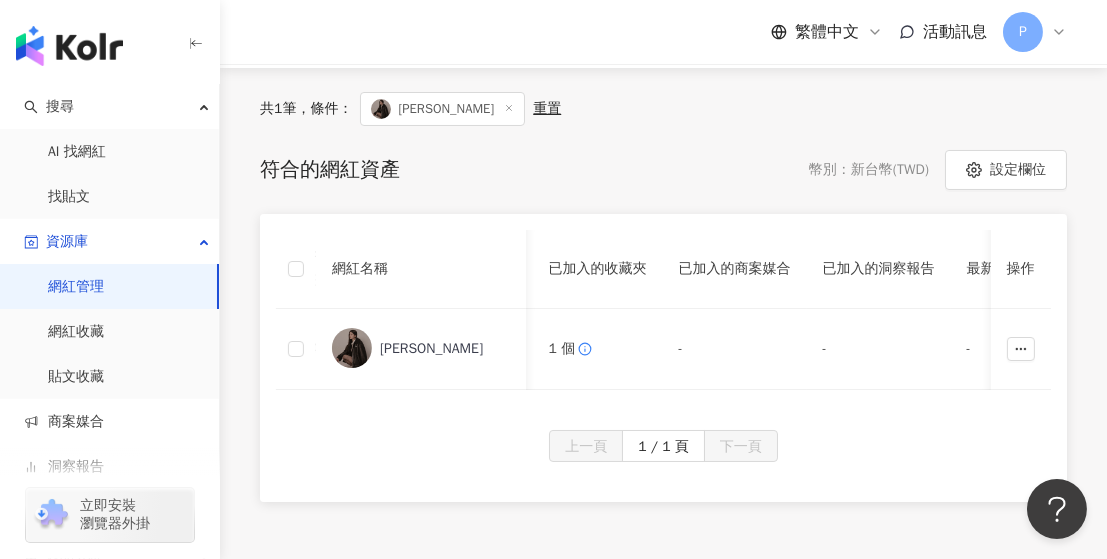 click at bounding box center (69, 46) 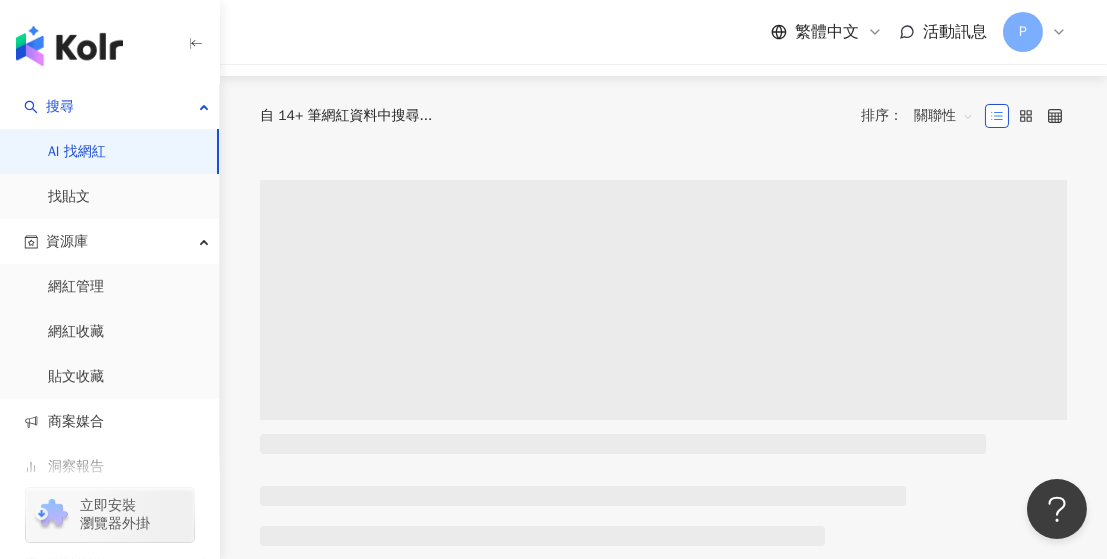 scroll, scrollTop: 0, scrollLeft: 0, axis: both 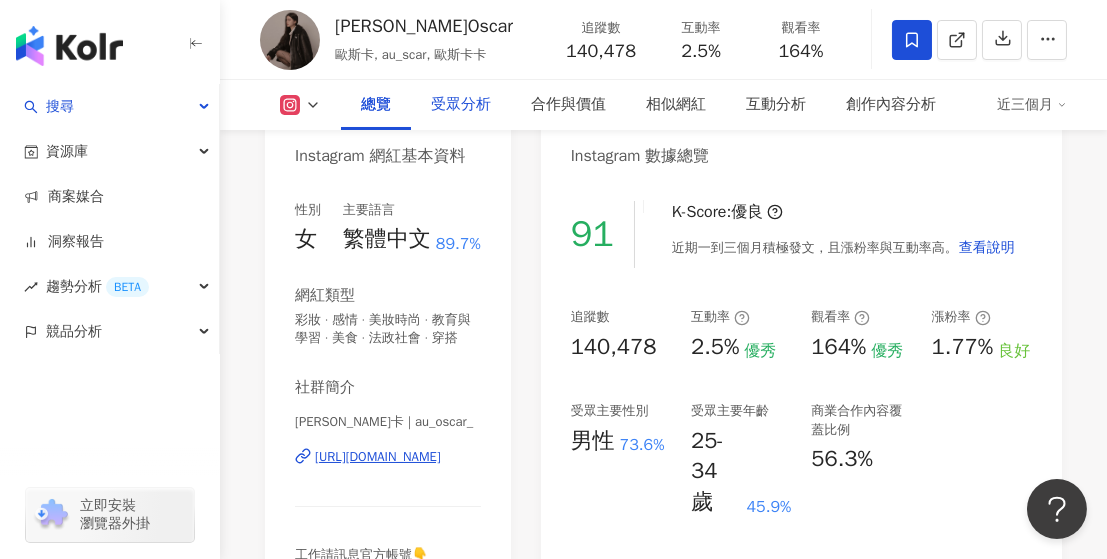click on "受眾分析" at bounding box center (461, 105) 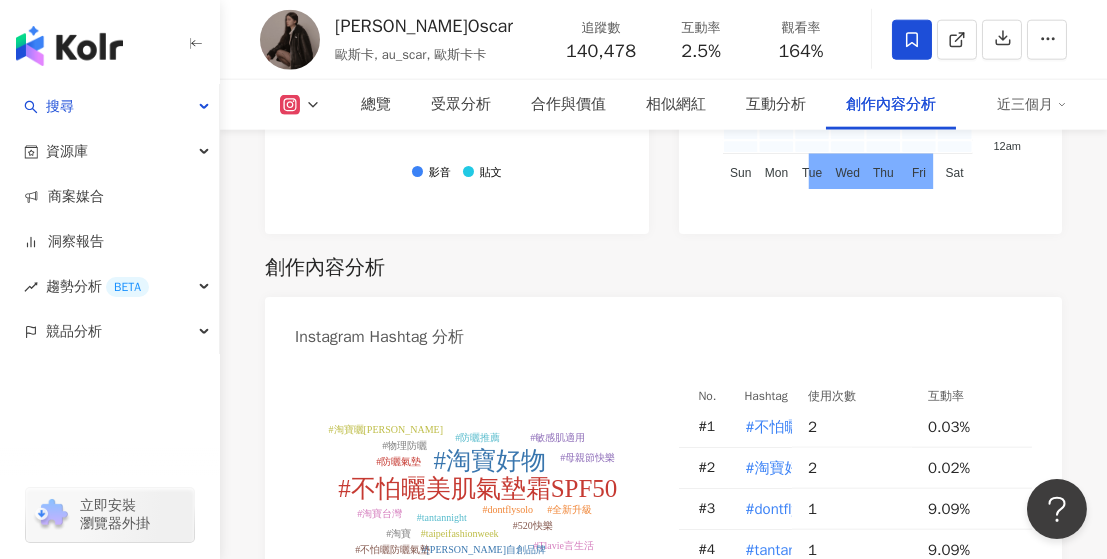 scroll, scrollTop: 6059, scrollLeft: 0, axis: vertical 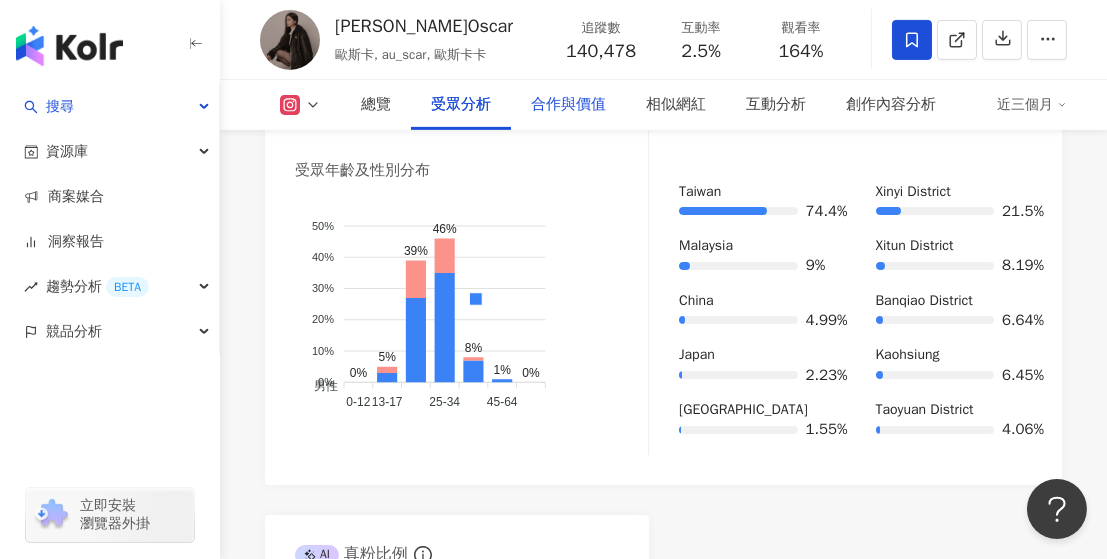 click on "合作與價值" at bounding box center [568, 105] 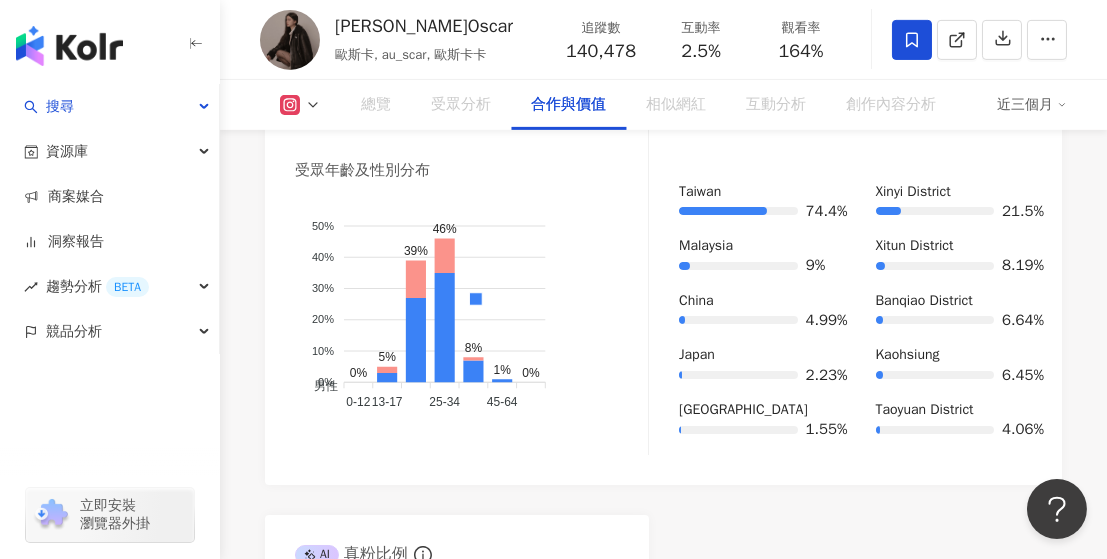 scroll, scrollTop: 2904, scrollLeft: 0, axis: vertical 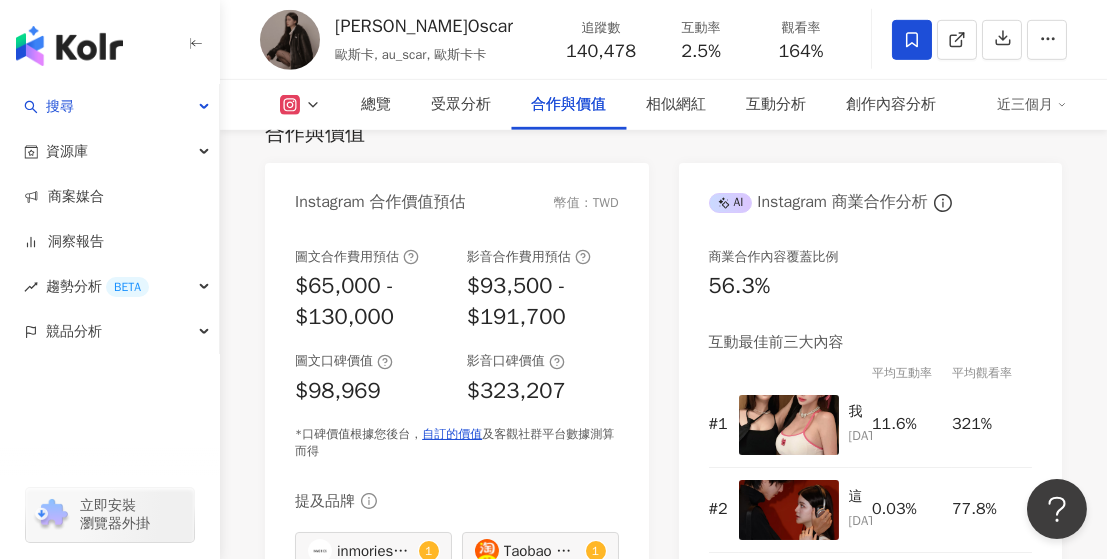click on "Instagram 合作價值預估 幣值：TWD 圖文合作費用預估   $65,000 - $130,000 影音合作費用預估   $93,500 - $191,700 圖文口碑價值   $98,969 影音口碑價值   $323,207 *口碑價值根據您後台， 自訂的價值 及客觀社群平台數據測算而得 提及品牌 inmories_official 1 Taobao 淘寶|淘[GEOGRAPHIC_DATA] [GEOGRAPHIC_DATA][GEOGRAPHIC_DATA]|[GEOGRAPHIC_DATA]|[GEOGRAPHIC_DATA]|TaobaoTaiwan 1 AI Instagram 商業合作分析 商業合作內容覆蓋比例   56.3% 互動最佳前三大內容 平均互動率 平均觀看率 # 1
我嘴上的口紅都借你💋
最好穿的透氣雲朵棉bratop 又辣又颯又舒服 @lovfee 🩵 [DATE] 20:02 11.6% 321% # 2 [DATE] 19:35 0.03% 77.8% # 3 [DATE] 20:25 0.03% 134%" at bounding box center [663, 415] 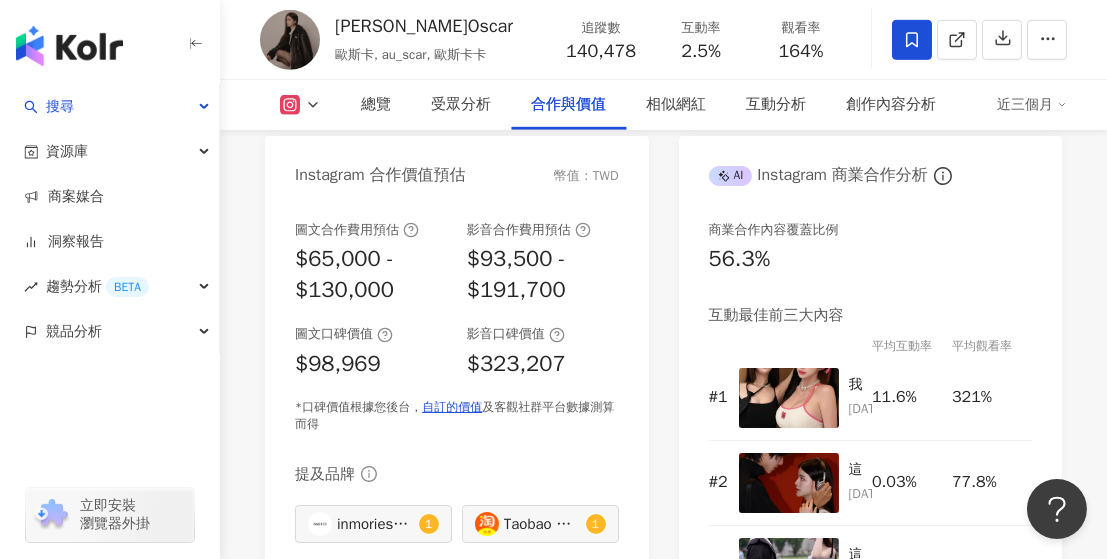 scroll, scrollTop: 2904, scrollLeft: 0, axis: vertical 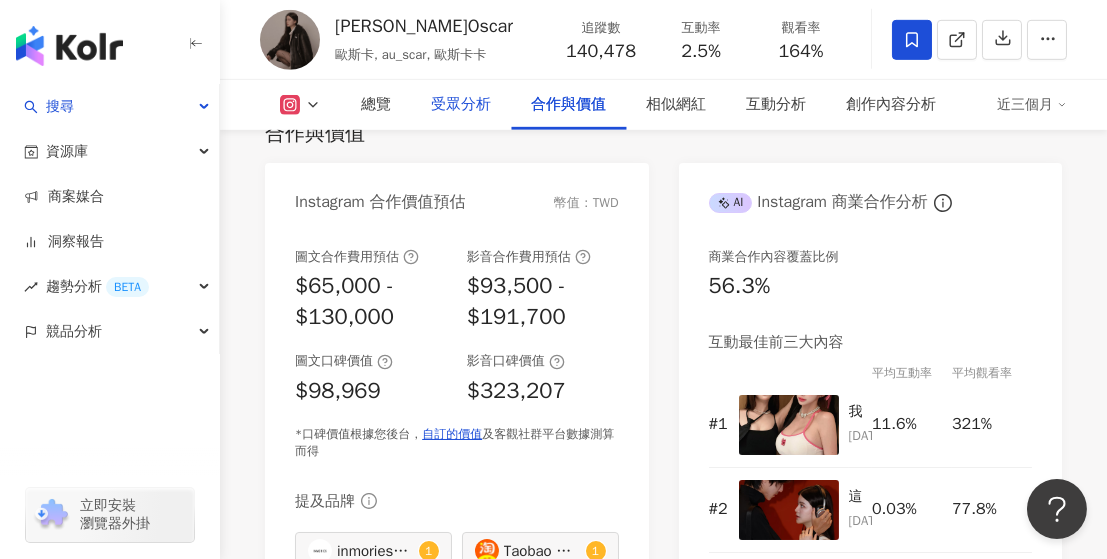 click on "受眾分析" at bounding box center (461, 105) 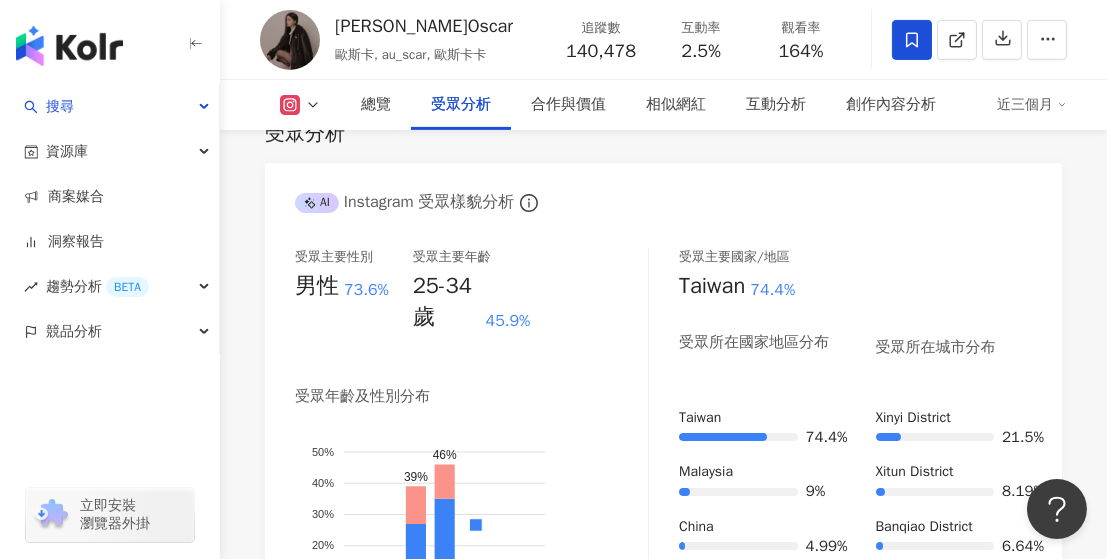 click 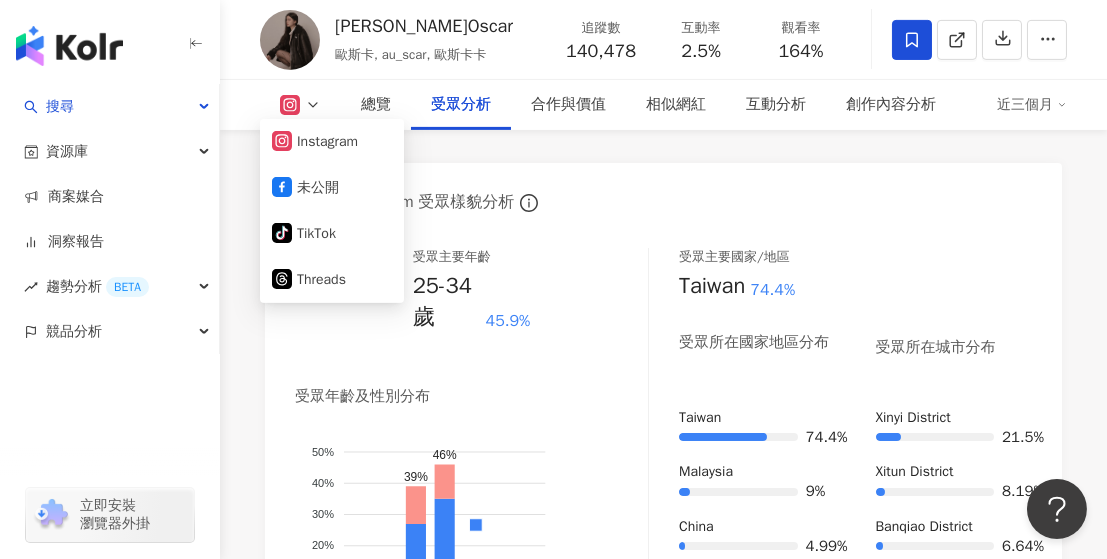 click 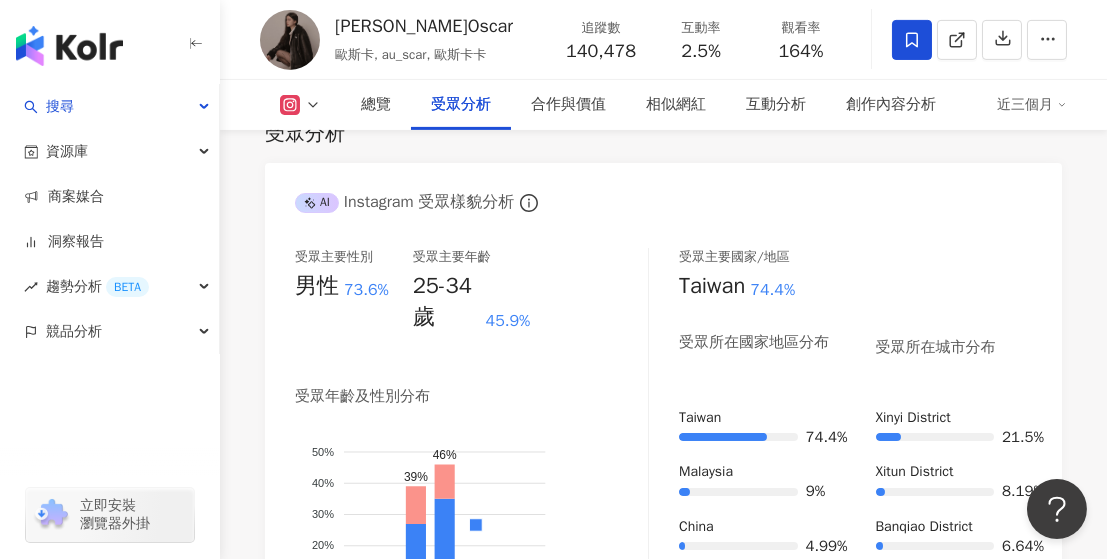 click on "受眾分析 AI Instagram 受眾樣貌分析 受眾主要性別   男性 73.6% 受眾主要年齡   25-34 歲 45.9% 受眾年齡及性別分布 男性 女性 50% 50% 40% 40% 30% 30% 20% 20% 10% 10% 0% 0% 0% 5% 39% 46% 8% 1% 0% 0-12 0-12 13-17 [PHONE_NUMBER] [PHONE_NUMBER] 45-64 受眾主要國家/地區   [GEOGRAPHIC_DATA] 74.4% 受眾所在國家地區分布 受眾所在城市分布 [GEOGRAPHIC_DATA] 74.4% [GEOGRAPHIC_DATA] 9% [GEOGRAPHIC_DATA] 4.99% [GEOGRAPHIC_DATA] 2.23% [GEOGRAPHIC_DATA] 1.55% [GEOGRAPHIC_DATA] 21.5% [GEOGRAPHIC_DATA] 8.19% [GEOGRAPHIC_DATA] 6.64% [GEOGRAPHIC_DATA] 6.45% [GEOGRAPHIC_DATA] 4.06% AI 真粉比例 真實粉絲 其他 真粉比例 58%" at bounding box center [663, 572] 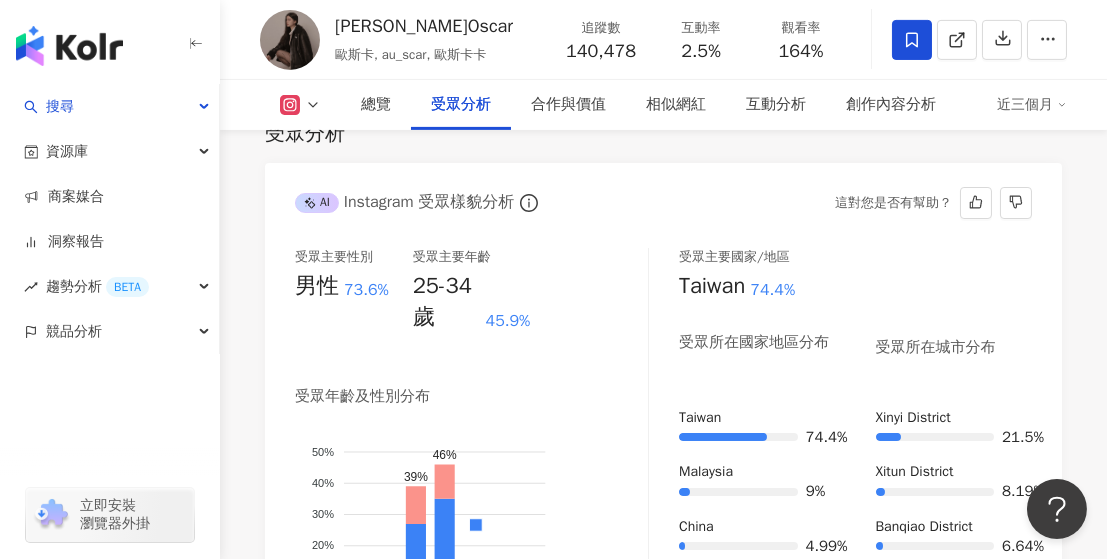 scroll, scrollTop: 2059, scrollLeft: 0, axis: vertical 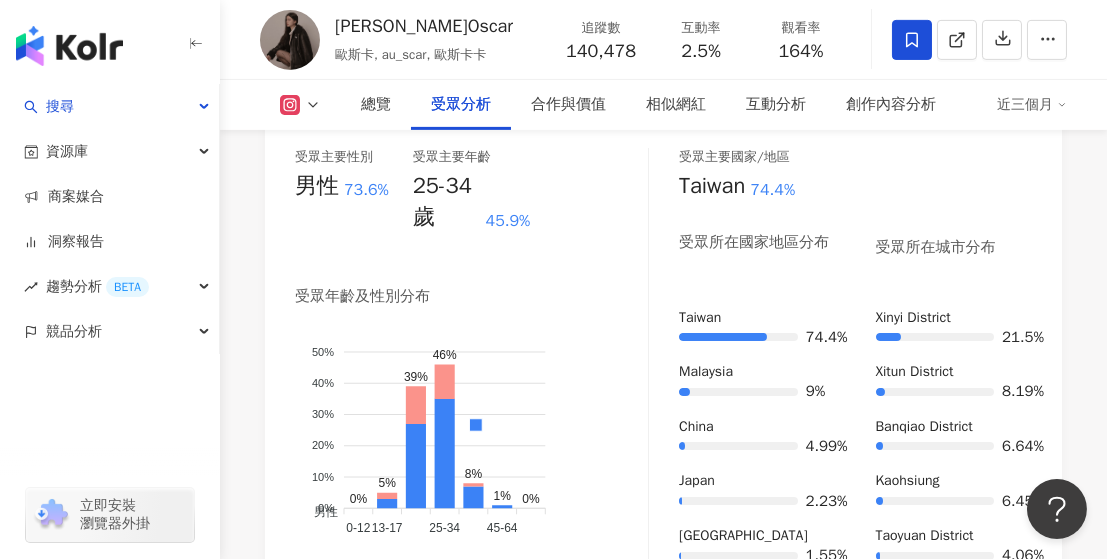 click 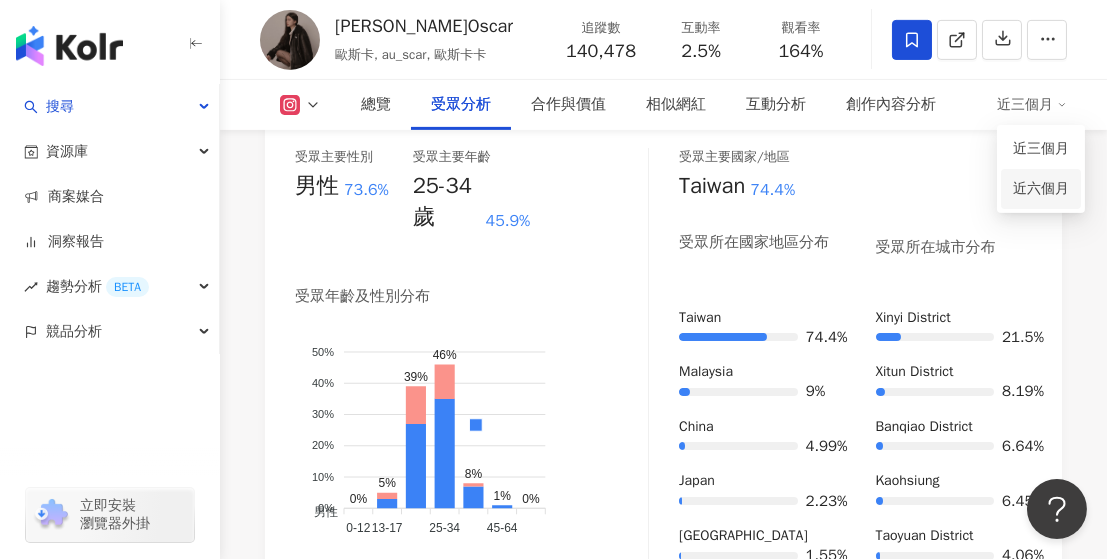 click on "近六個月" at bounding box center [1041, 189] 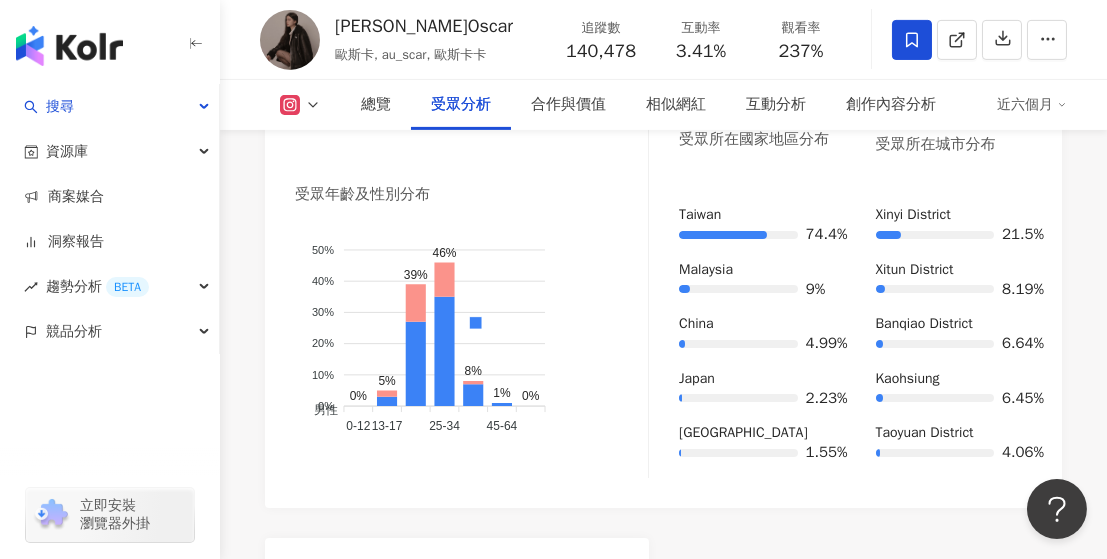 scroll, scrollTop: 2179, scrollLeft: 0, axis: vertical 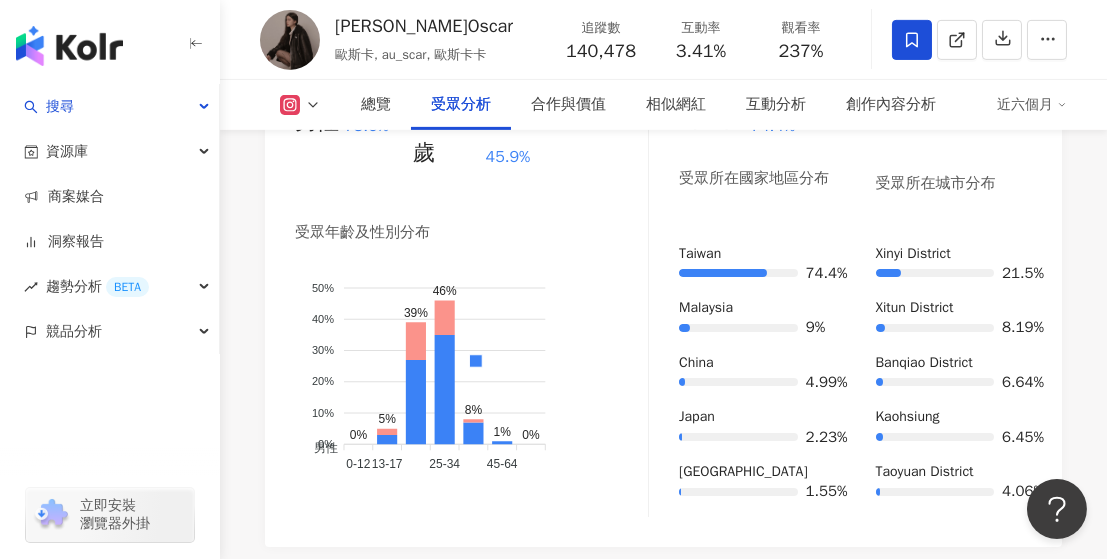 click on "總覽 最後更新日期：[DATE] 近六個月 Instagram 網紅基本資料 性別   女 主要語言   繁體中文 89.7% 網紅類型 彩妝 · 感情 · 美妝時尚 · 教育與學習 · 美食 · 法政社會 · 穿搭 社群簡介 [PERSON_NAME]卡 | au_oscar_ [URL][DOMAIN_NAME] 工作請訊息官方帳號👇 Instagram 數據總覽 91 K-Score :   優良 近期一到三個月積極發文，且漲粉率與互動率高。 查看說明 追蹤數   140,478 互動率   3.41% 優秀 觀看率   237% 優秀 漲粉率   6.6% 優秀 受眾主要性別   男性 73.6% 受眾主要年齡   25-34 歲 45.9% 商業合作內容覆蓋比例   55.9% AI Instagram 成效等級三大指標 互動率 3.41% 優秀 同等級網紅的互動率中位數為  0.91% 觀看率 237% 優秀 同等級網紅的觀看率中位數為  3.72% 漲粉率 6.6% 優秀 同等級網紅的漲粉率中位數為  0.54% 成效等級 ： 優秀 良好 普通 不佳 Instagram 成長趨勢分析 追蹤數   140,478 漲粉數   8,696   6.6%" at bounding box center (663, 2004) 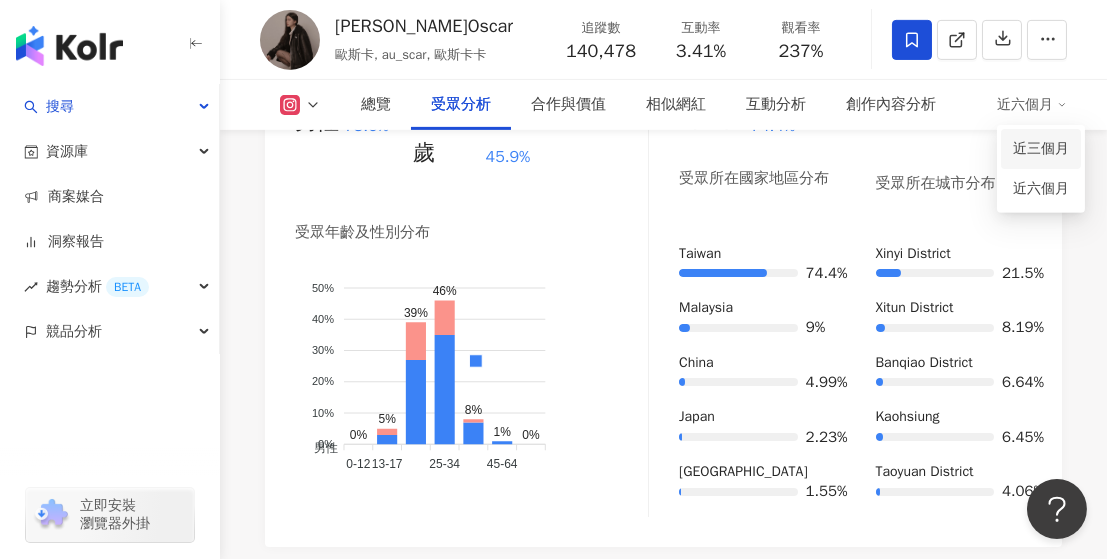 click on "近三個月" at bounding box center [1041, 149] 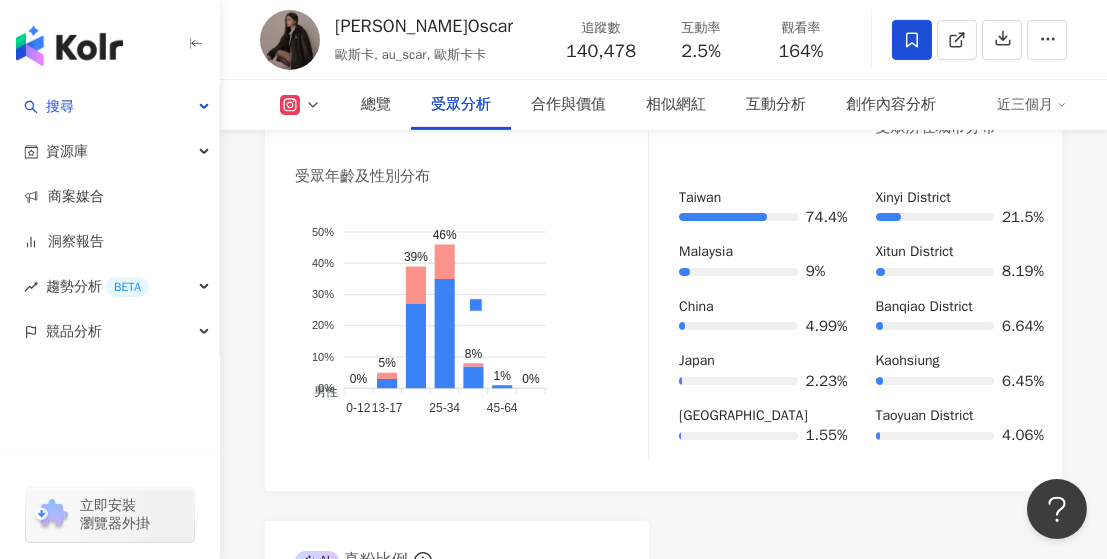 scroll, scrollTop: 2142, scrollLeft: 0, axis: vertical 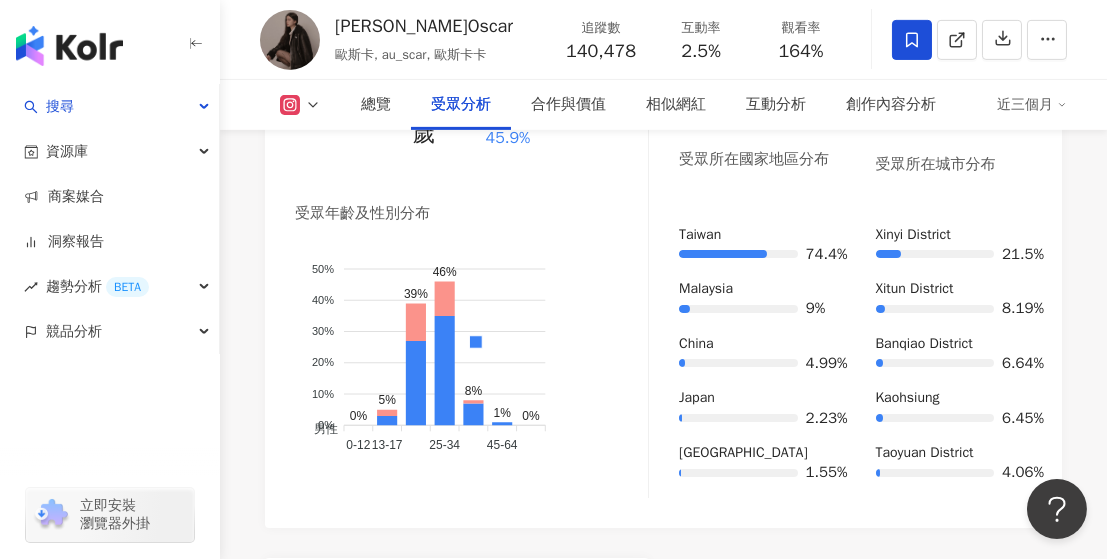click on "近三個月" at bounding box center [1032, 105] 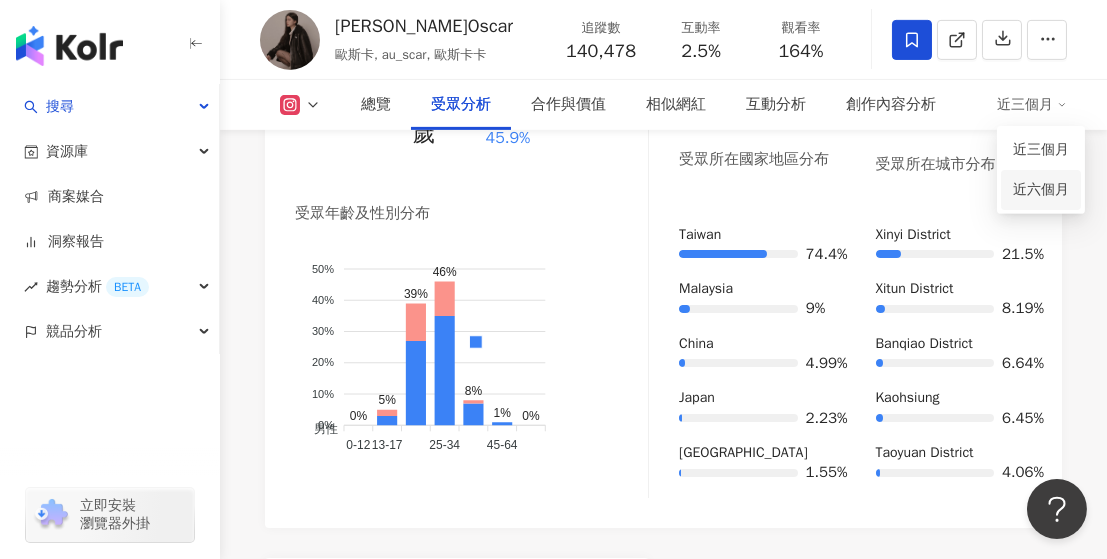 click on "近六個月" at bounding box center (1041, 190) 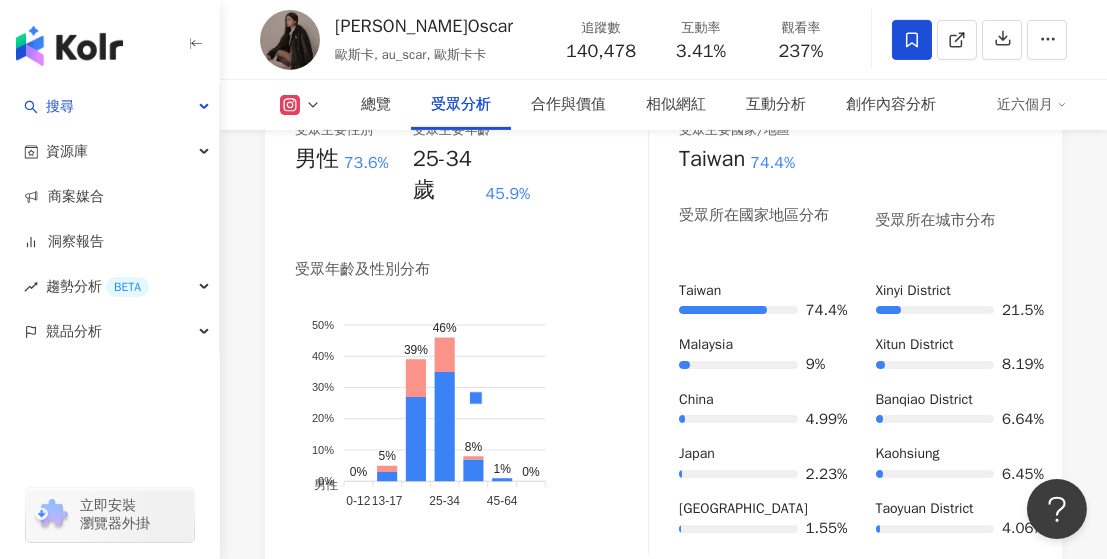 scroll, scrollTop: 2179, scrollLeft: 0, axis: vertical 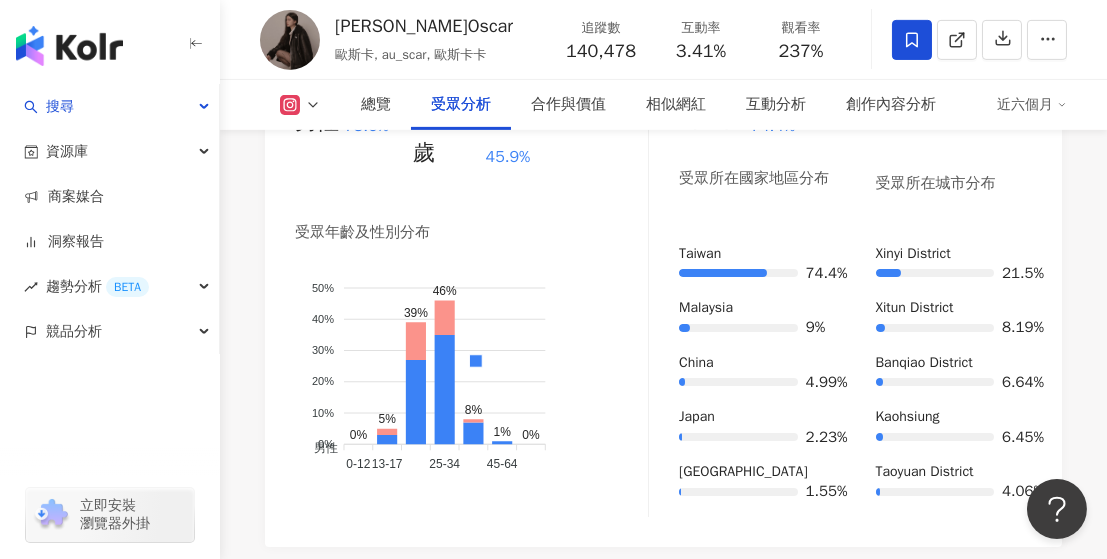 click on "近六個月" at bounding box center (1032, 105) 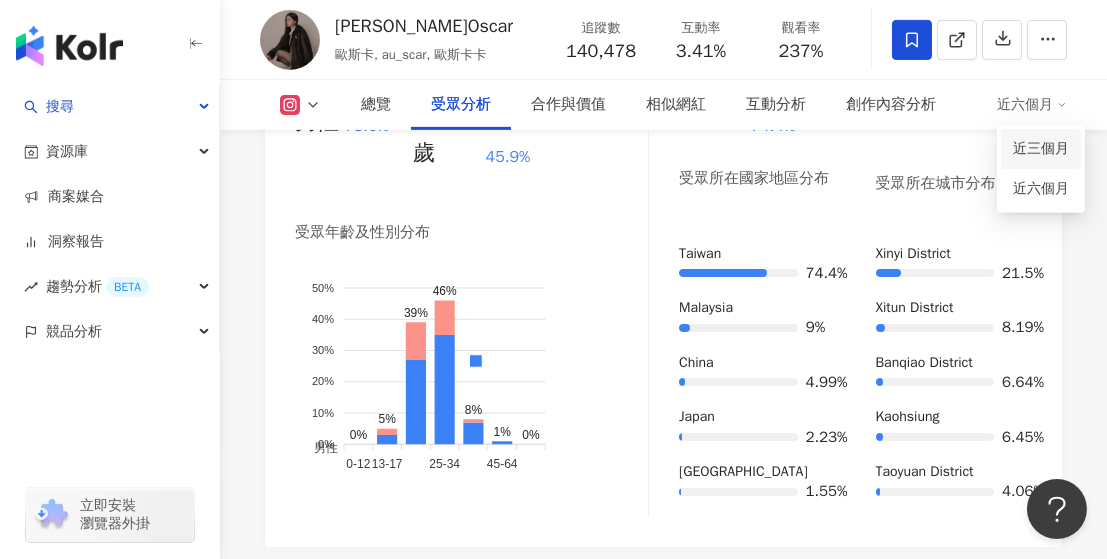 click on "近三個月" at bounding box center (1041, 149) 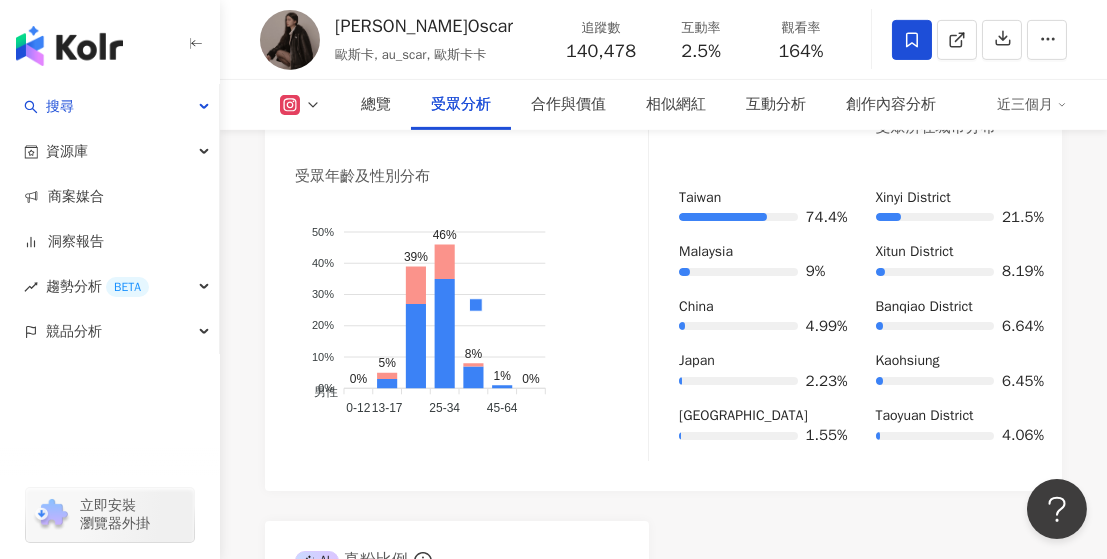scroll, scrollTop: 2142, scrollLeft: 0, axis: vertical 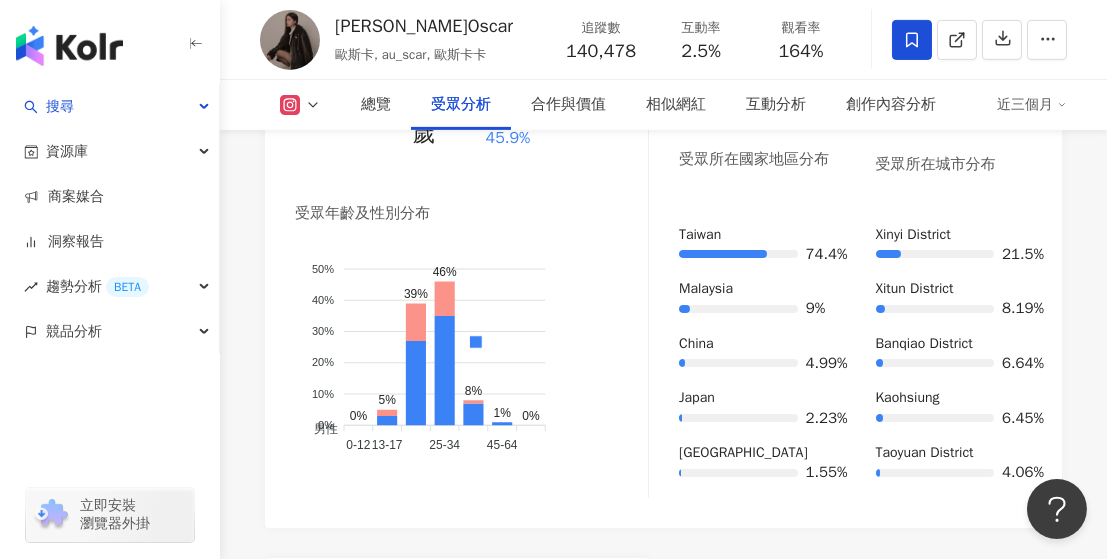 click on "受眾主要性別   男性 73.6% 受眾主要年齡   25-34 歲 45.9% 受眾年齡及性別分布 男性 女性 50% 50% 40% 40% 30% 30% 20% 20% 10% 10% 0% 0% 0% 5% 39% 46% 8% 1% 0% 0-12 0-12 13-17 [PHONE_NUMBER] [PHONE_NUMBER] 45-64 受眾主要國家/地區   [GEOGRAPHIC_DATA] 74.4% 受眾所在國家地區分布 受眾所在城市分布 [GEOGRAPHIC_DATA] 74.4% [GEOGRAPHIC_DATA] 9% [GEOGRAPHIC_DATA] 4.99% [GEOGRAPHIC_DATA] 2.23% [GEOGRAPHIC_DATA] 1.55% [GEOGRAPHIC_DATA] 21.5% [GEOGRAPHIC_DATA] 8.19% [GEOGRAPHIC_DATA] 6.64% [GEOGRAPHIC_DATA] 6.45% [GEOGRAPHIC_DATA] 4.06%" at bounding box center (663, 286) 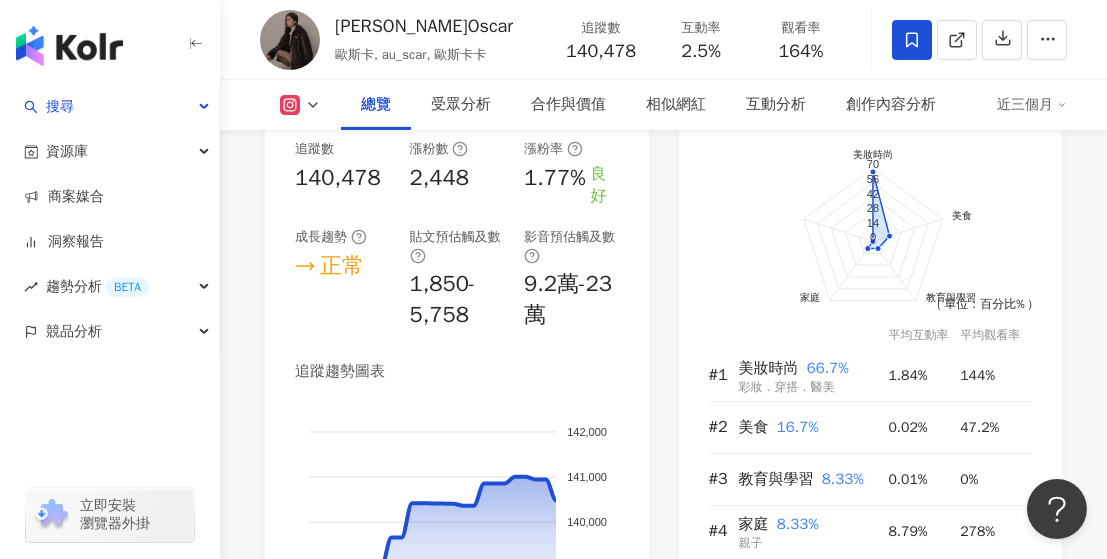 scroll, scrollTop: 1442, scrollLeft: 0, axis: vertical 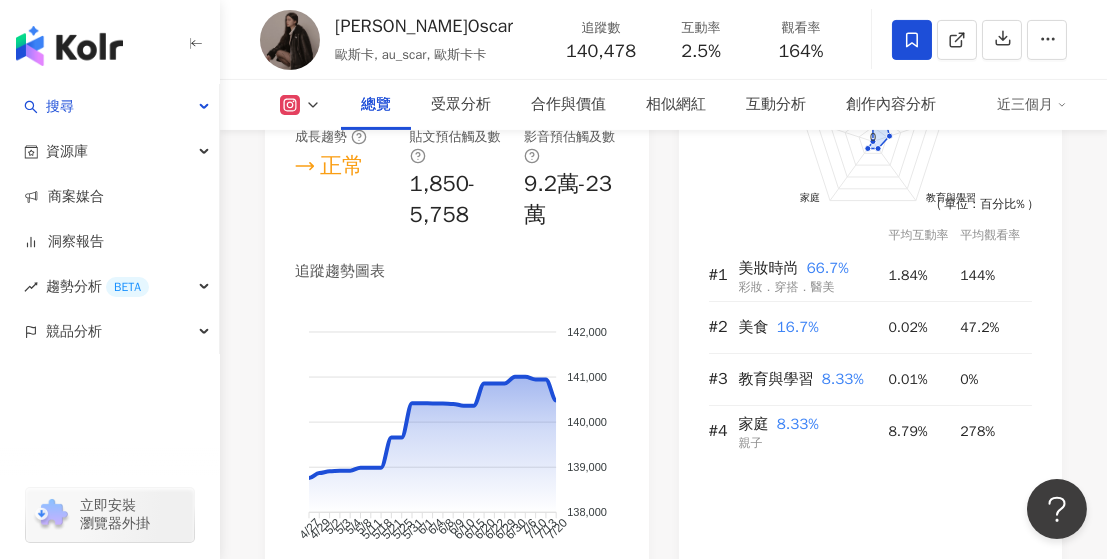 click on "Instagram 網紅基本資料 性別   女 主要語言   繁體中文 89.7% 網紅類型 彩妝 · 感情 · 美妝時尚 · 教育與學習 · 美食 · 法政社會 · 穿搭 社群簡介 [PERSON_NAME]卡 | au_oscar_ [URL][DOMAIN_NAME] 工作請訊息官方帳號👇 Instagram 數據總覽 91 K-Score :   優良 近期一到三個月積極發文，且漲粉率與互動率高。 查看說明 追蹤數   140,478 互動率   2.5% 優秀 觀看率   164% 優秀 漲粉率   1.77% 良好 受眾主要性別   男性 73.6% 受眾主要年齡   25-34 歲 45.9% 商業合作內容覆蓋比例   56.3% AI Instagram 成效等級三大指標 互動率 2.5% 優秀 同等級網紅的互動率中位數為  0.74% 觀看率 164% 優秀 同等級網紅的觀看率中位數為  1.22% 漲粉率 1.77% 良好 同等級網紅的漲粉率中位數為  0.32% 成效等級 ： 優秀 良好 普通 不佳 Instagram 成長趨勢分析 追蹤數   140,478 漲粉數   2,448 漲粉率   1.77% 良好 成長趨勢   正常     4/27 (" at bounding box center (663, -255) 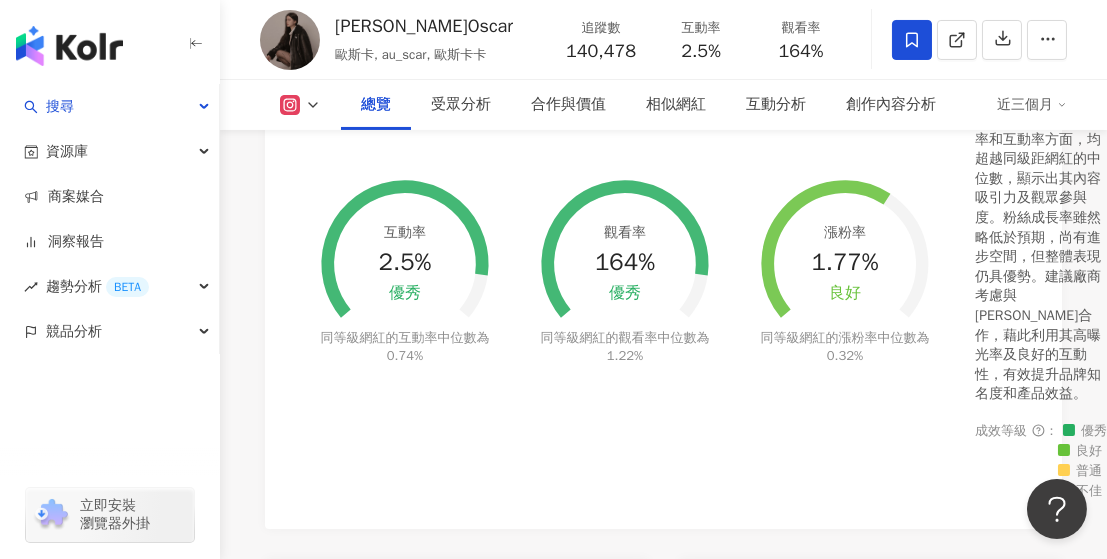 scroll, scrollTop: 842, scrollLeft: 0, axis: vertical 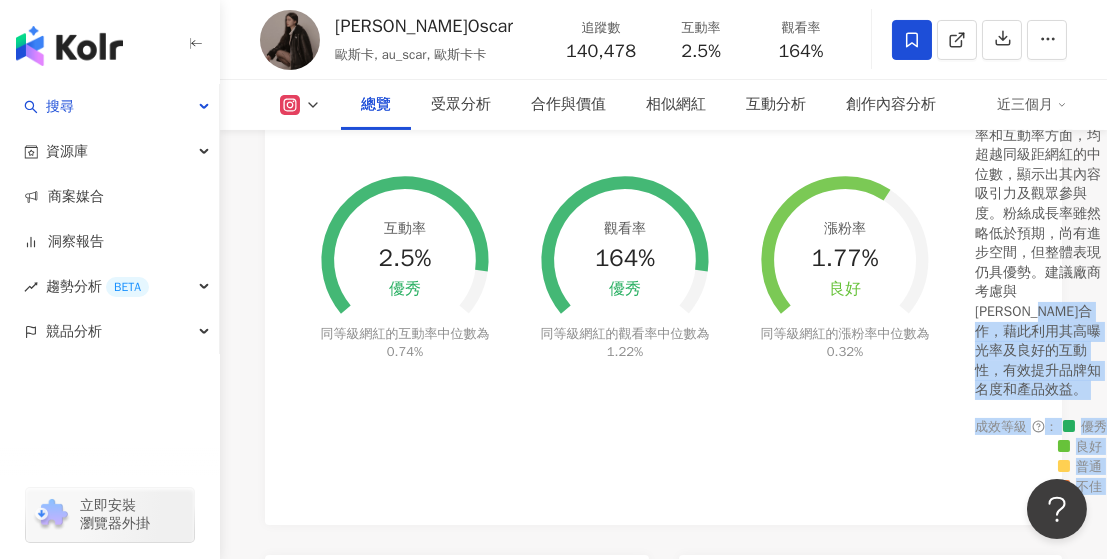 drag, startPoint x: 1020, startPoint y: 364, endPoint x: 1120, endPoint y: 359, distance: 100.12492 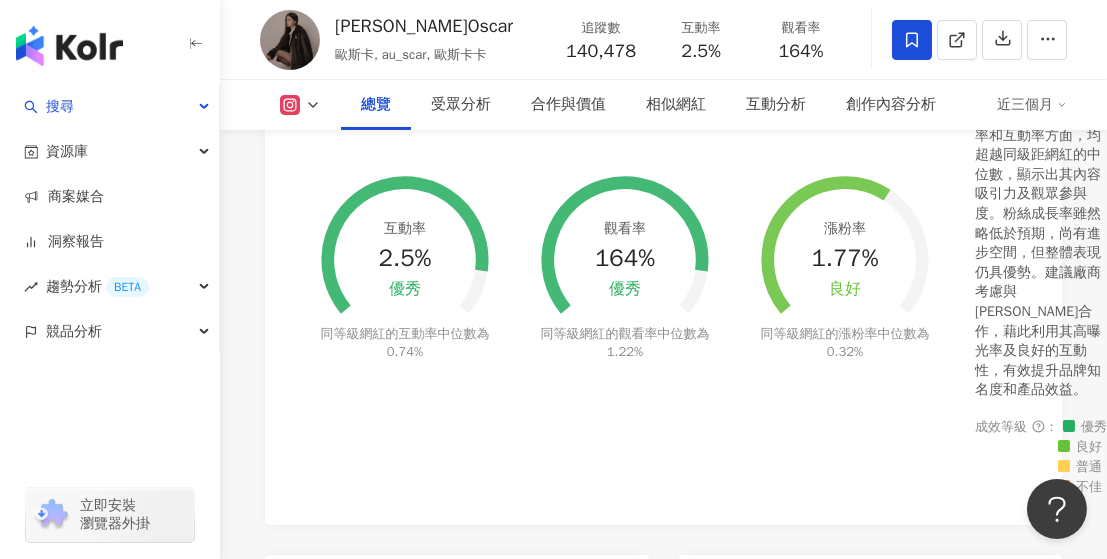 click on "漲粉率 1.77% 良好 同等級網紅的漲粉率中位數為  0.32%" at bounding box center (845, 256) 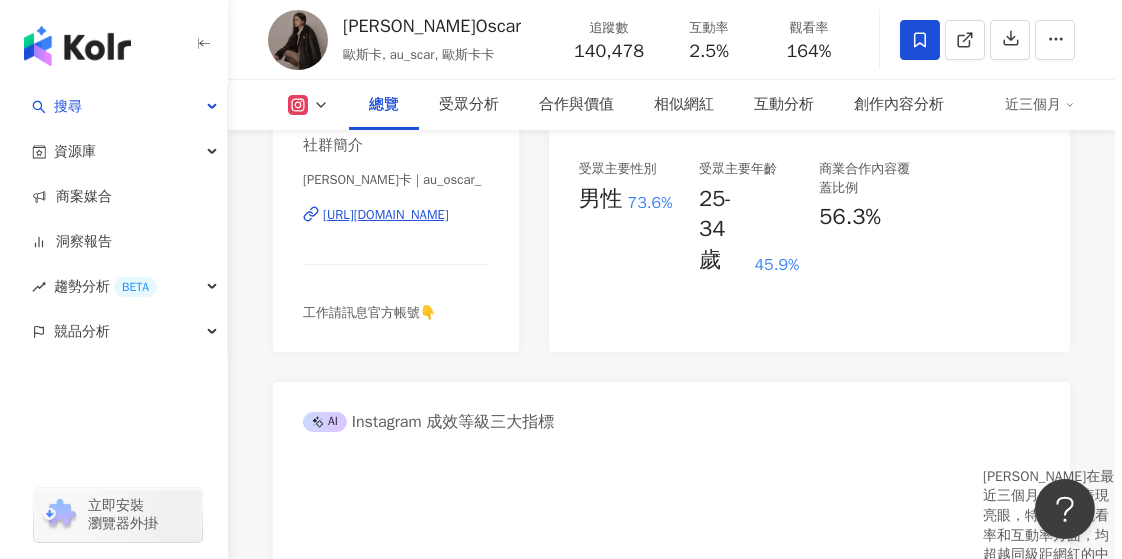scroll, scrollTop: 242, scrollLeft: 0, axis: vertical 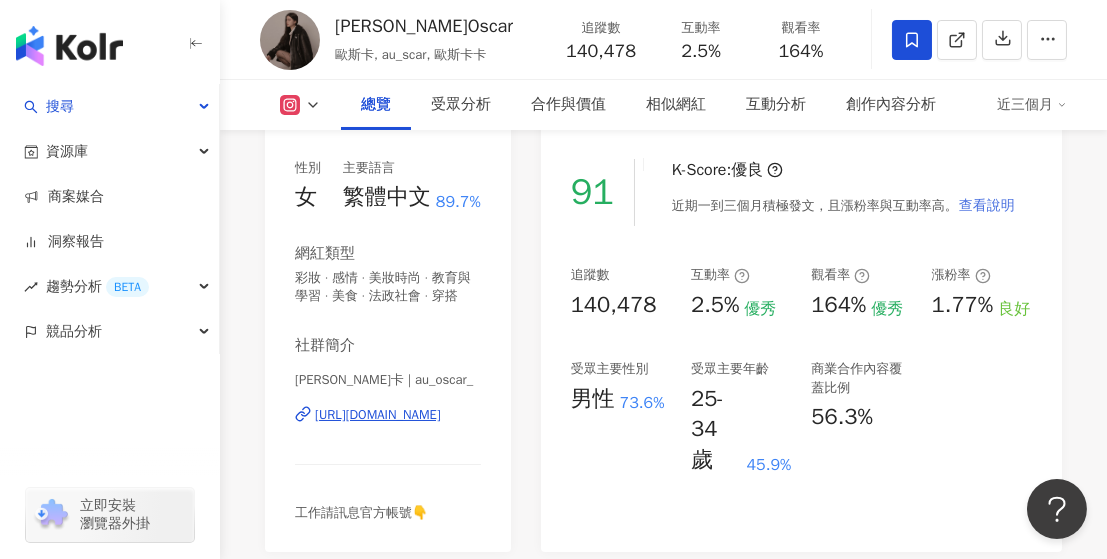 click on "查看說明" at bounding box center [987, 206] 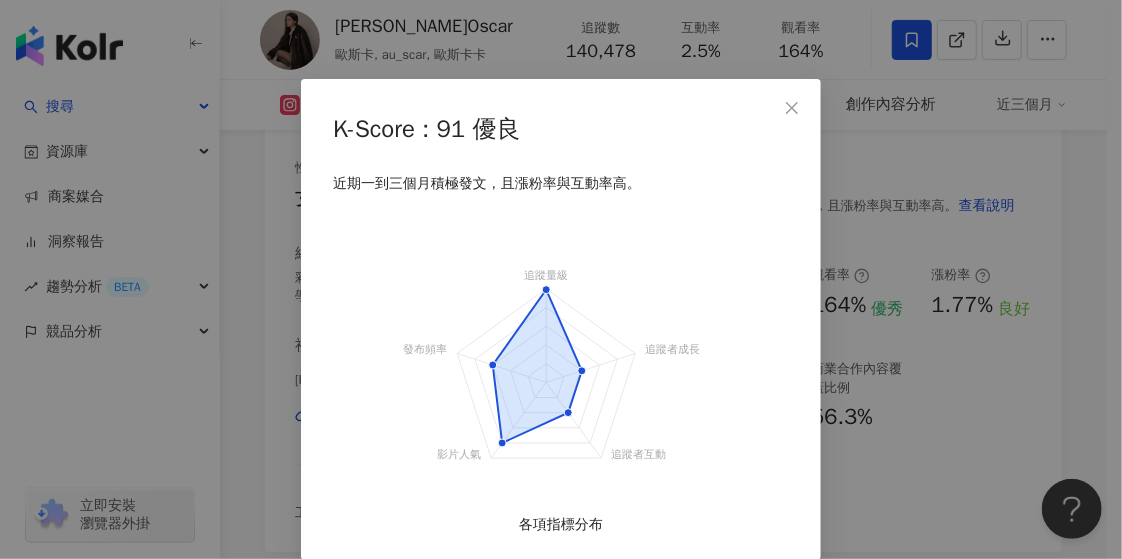 scroll, scrollTop: 45, scrollLeft: 0, axis: vertical 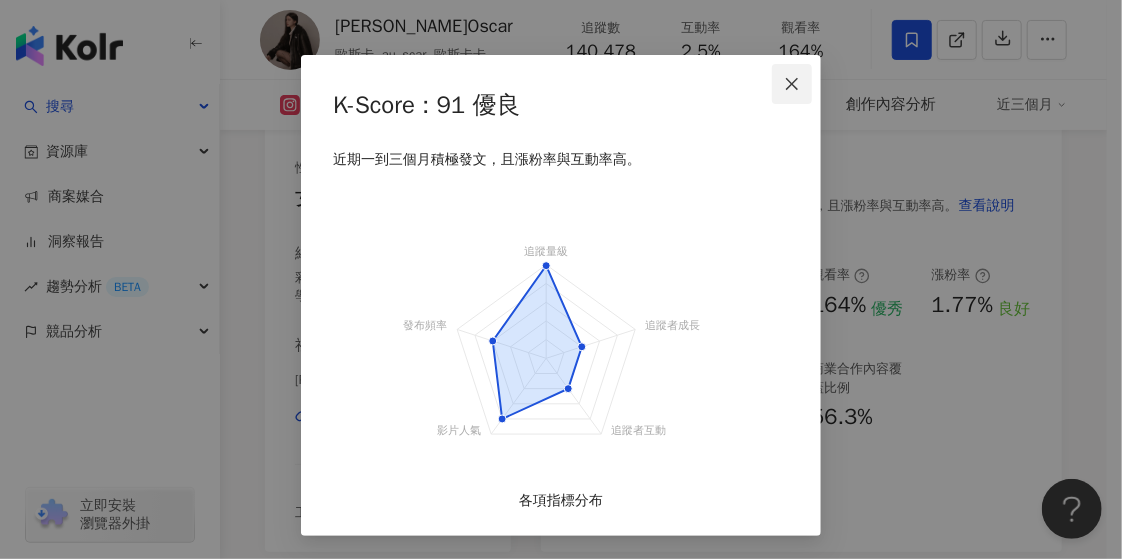 click at bounding box center [792, 84] 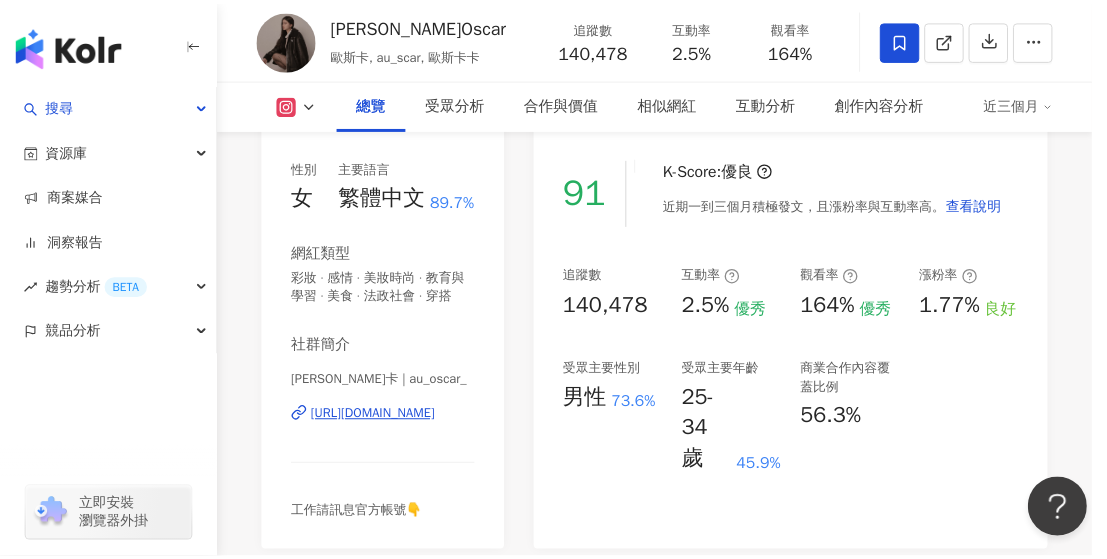 scroll, scrollTop: 0, scrollLeft: 0, axis: both 